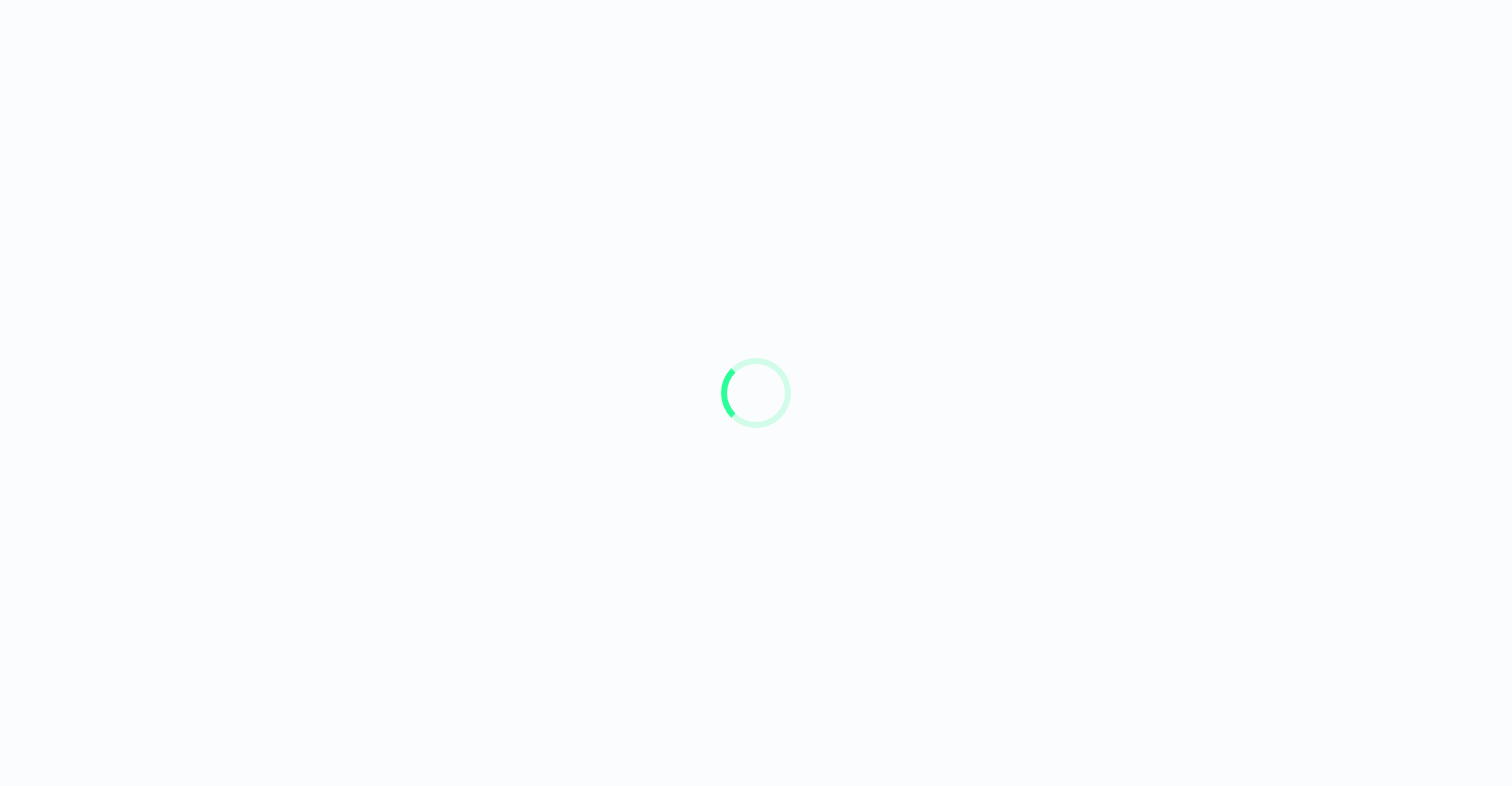 scroll, scrollTop: 0, scrollLeft: 0, axis: both 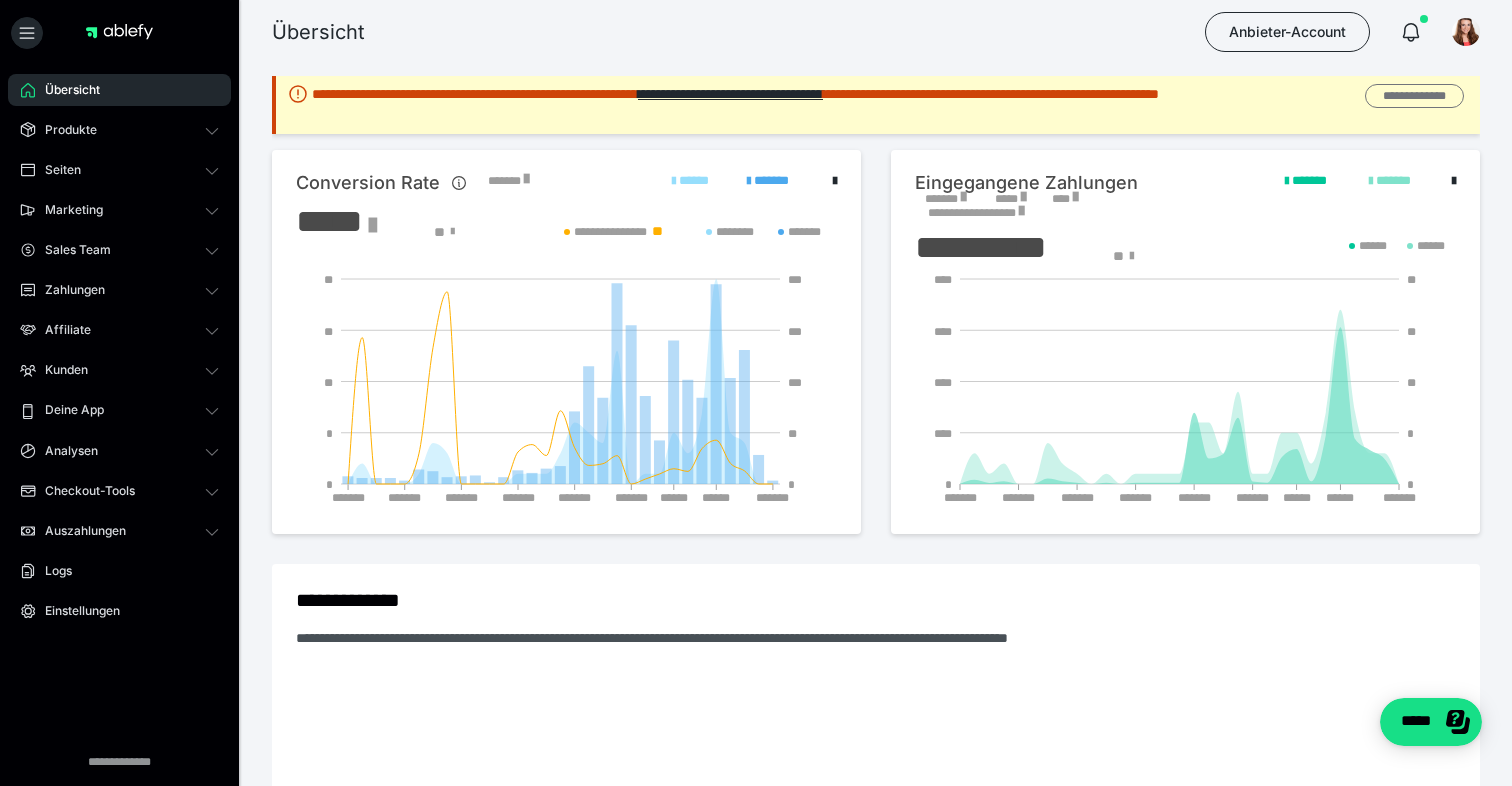click on "**********" at bounding box center (1414, 96) 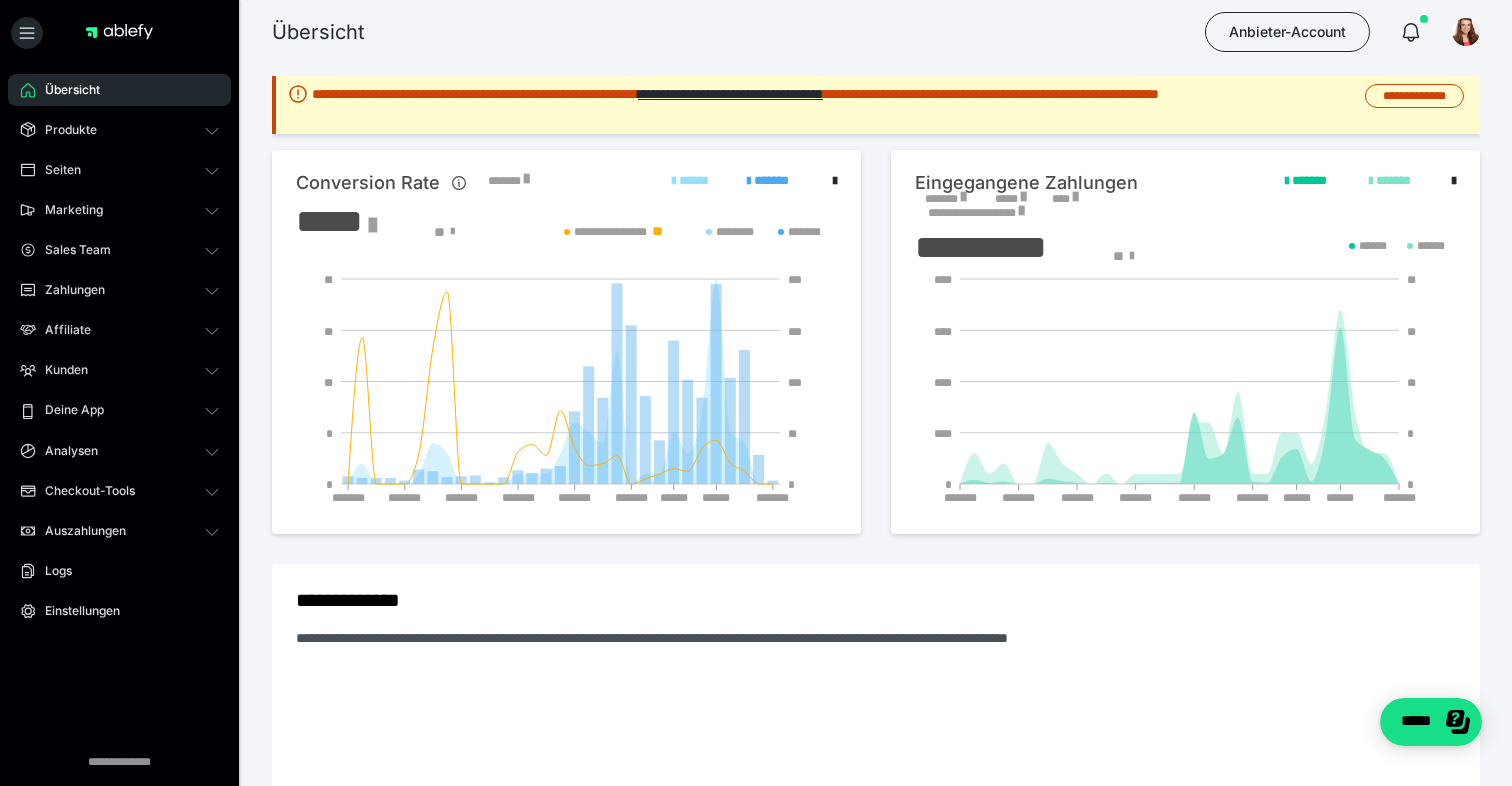 click 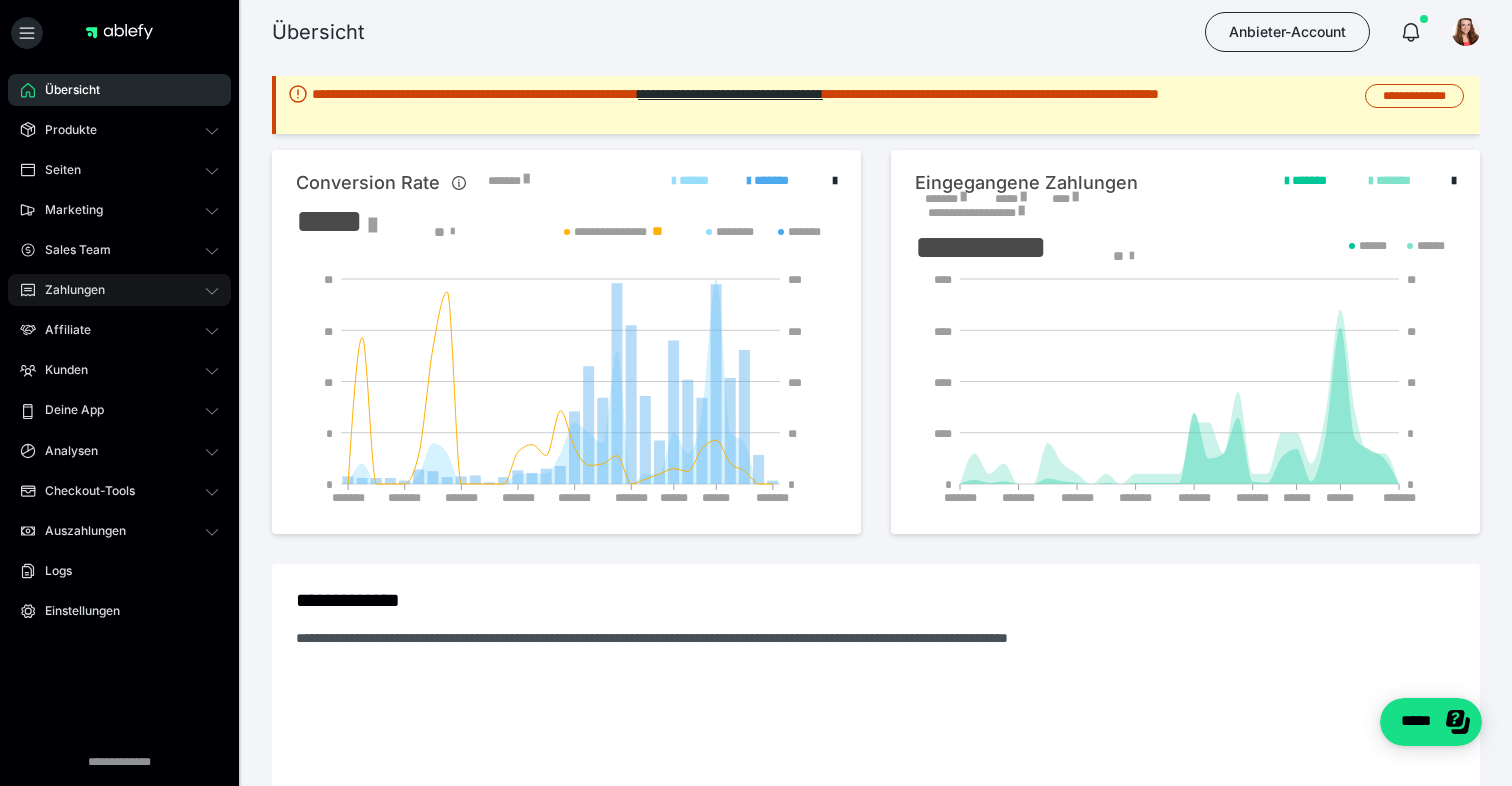 click on "Zahlungen" at bounding box center (68, 290) 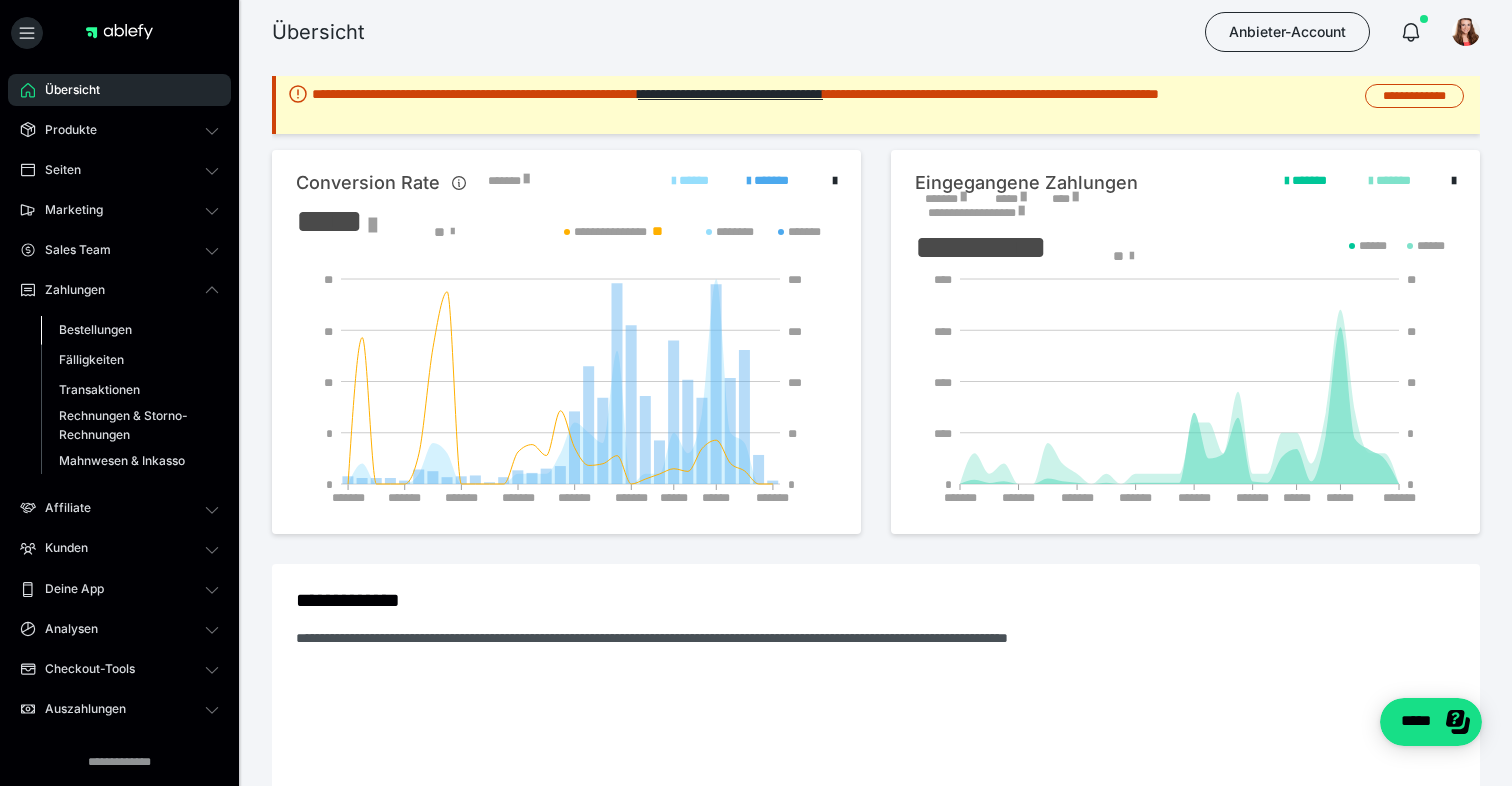 click on "Bestellungen" at bounding box center (95, 329) 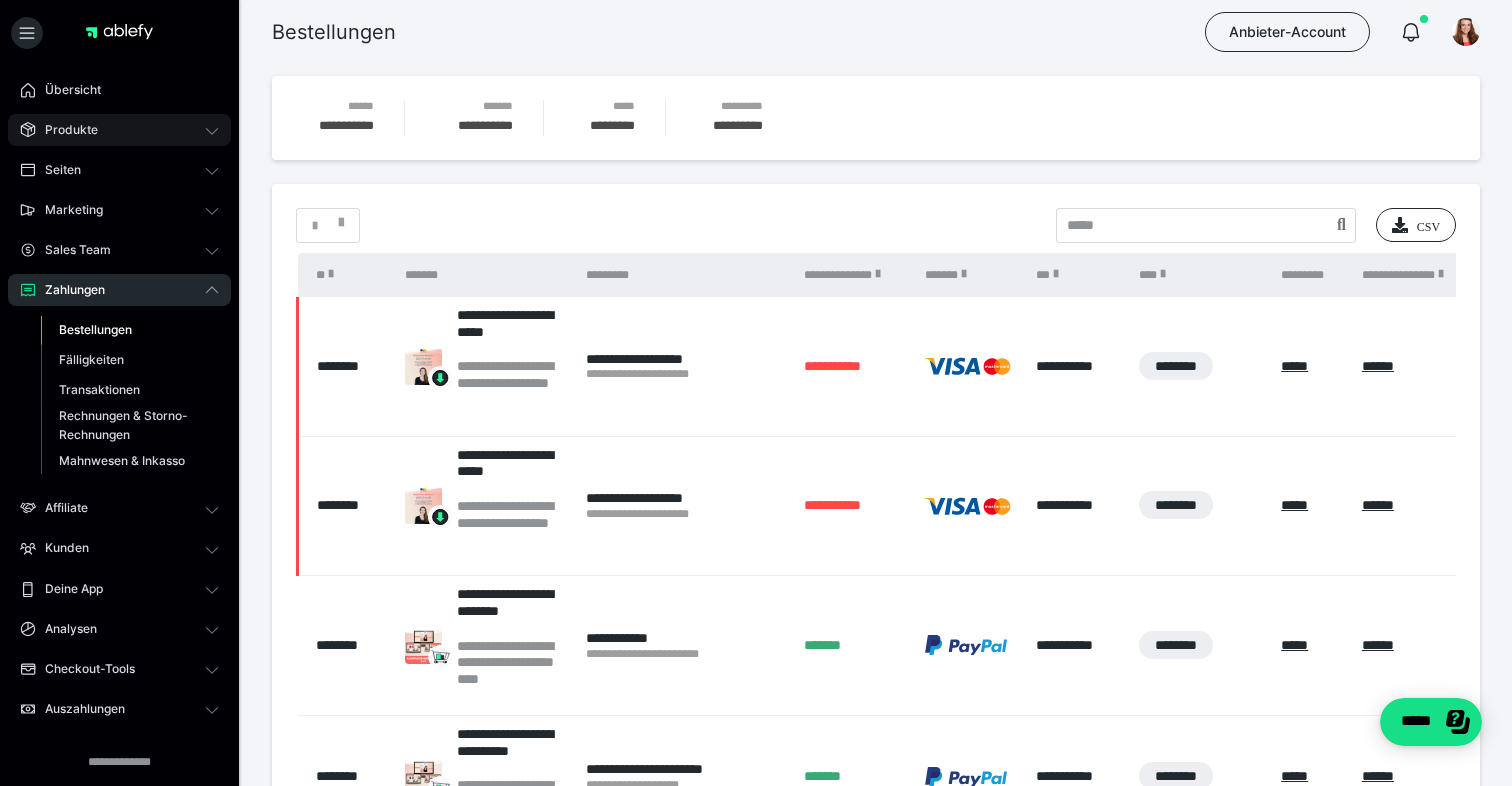 click on "Produkte" at bounding box center [119, 130] 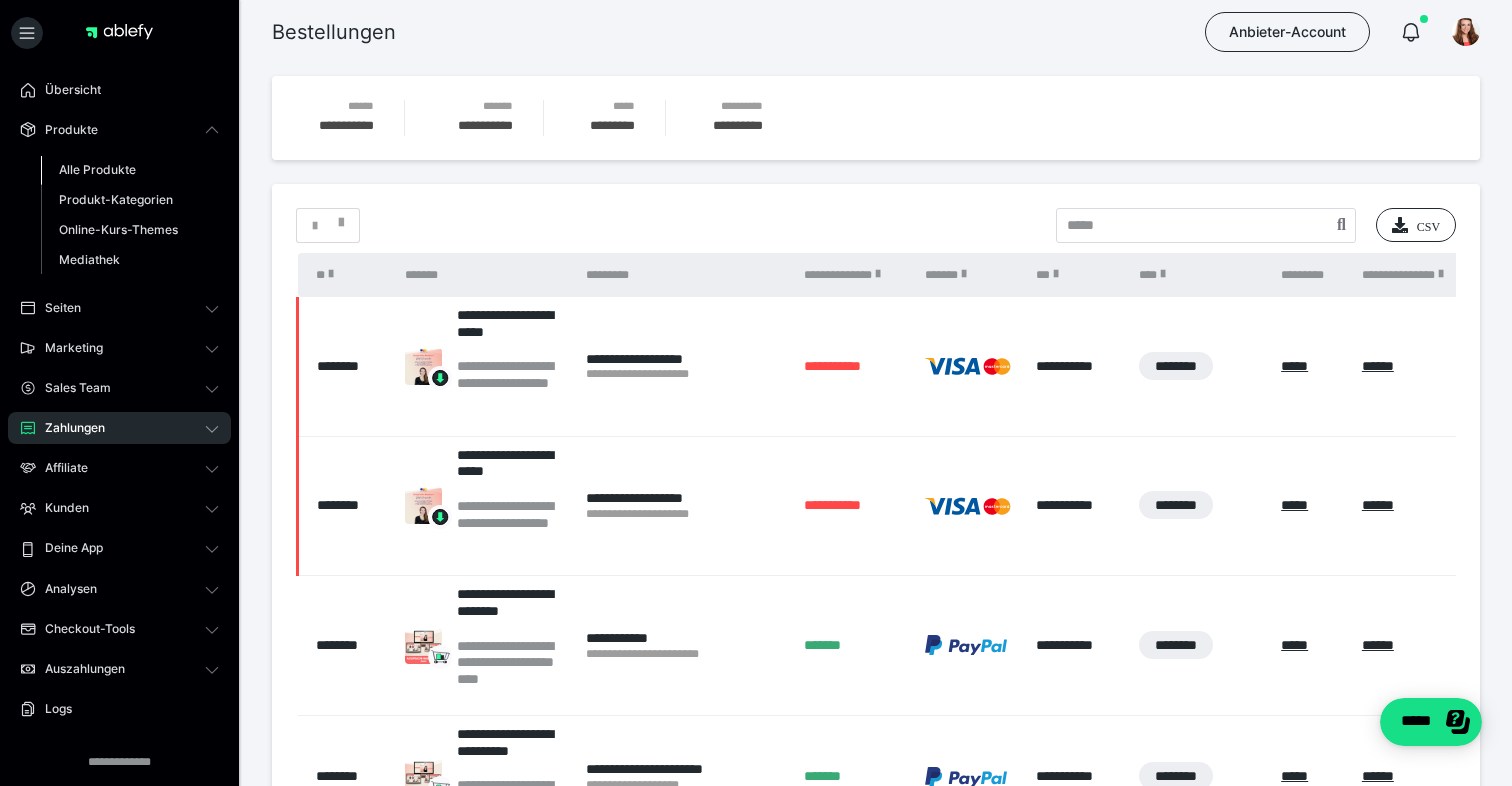 click on "Alle Produkte" at bounding box center (97, 169) 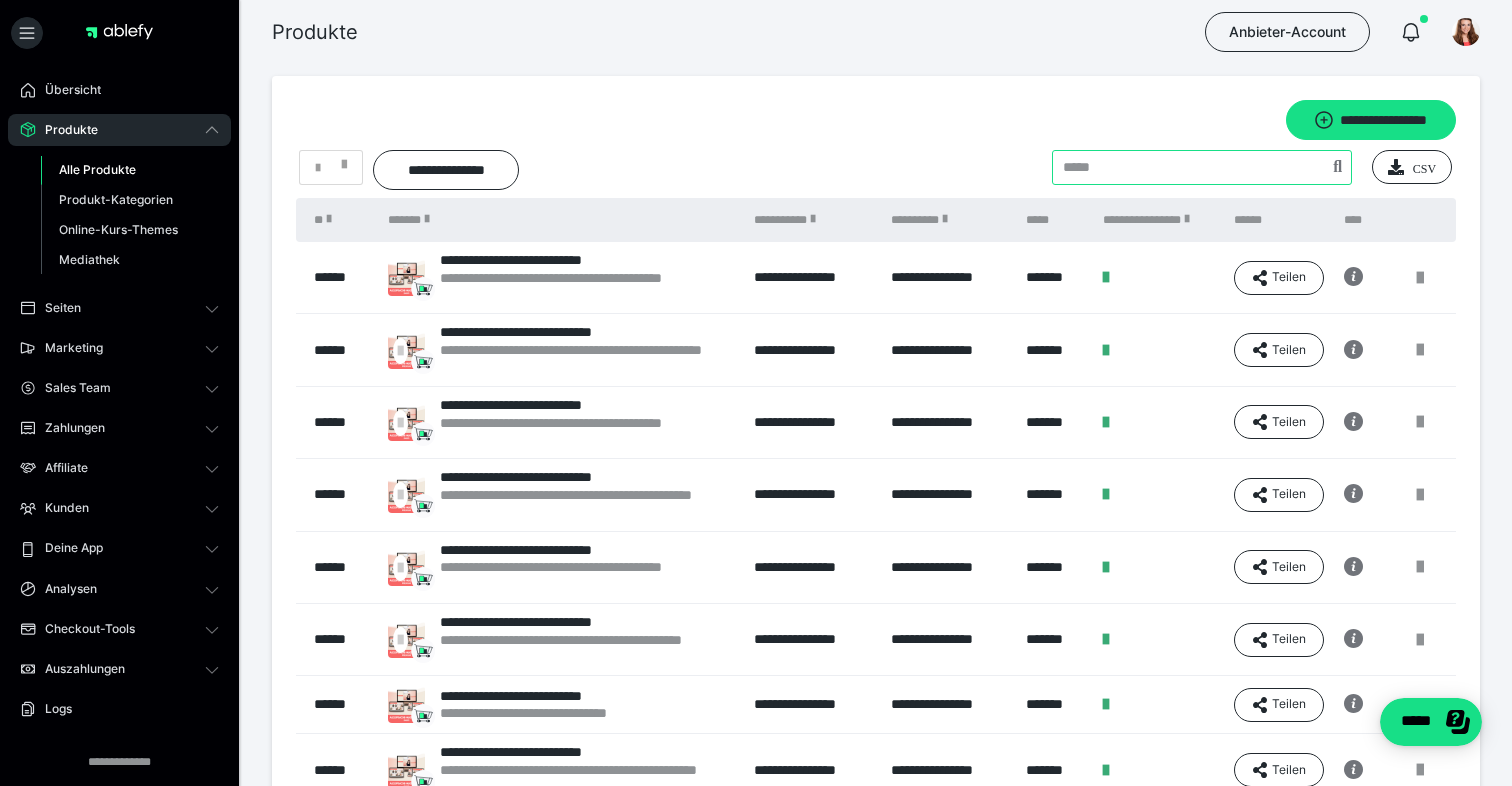 click at bounding box center (1202, 167) 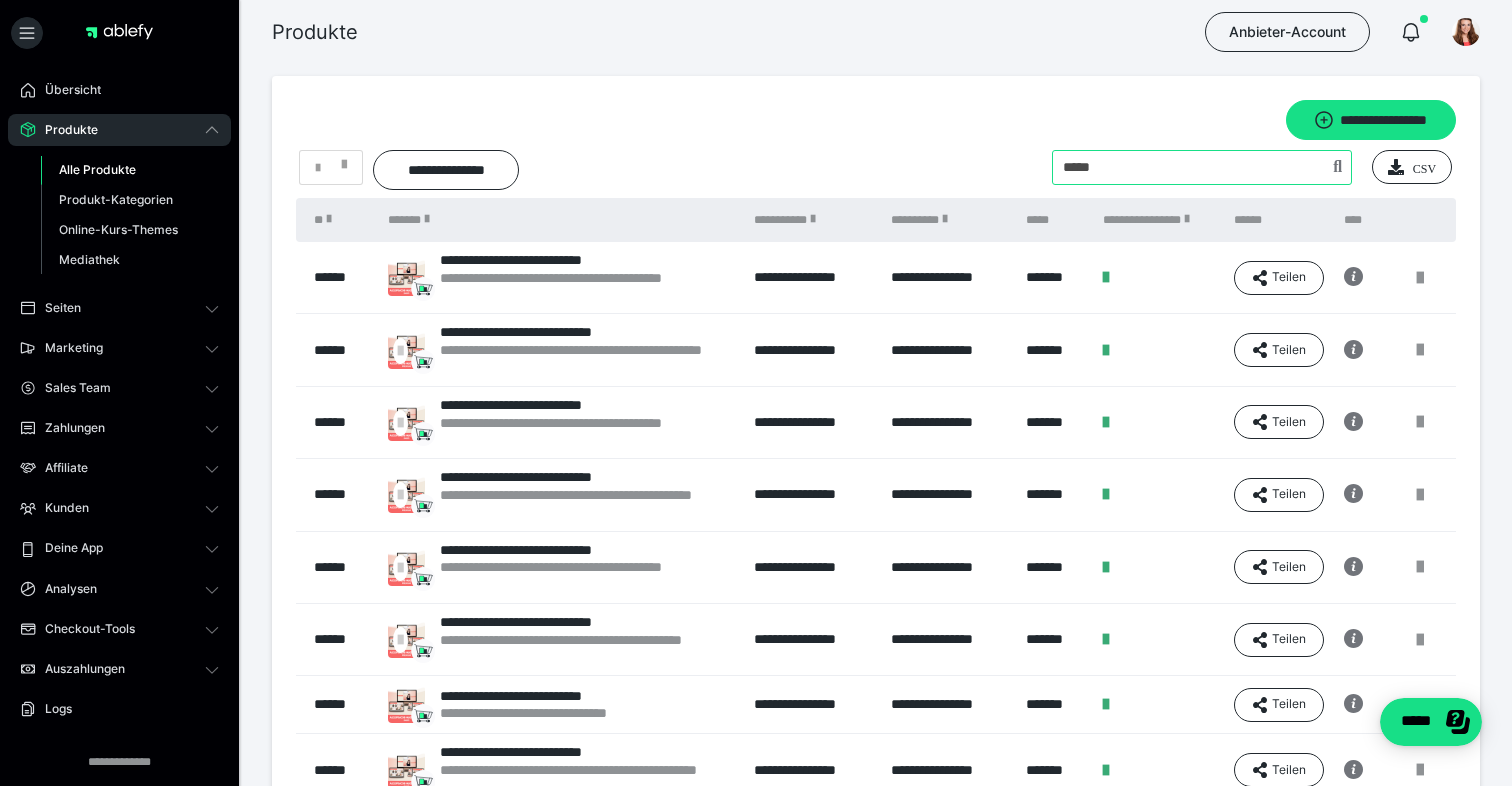 type on "*****" 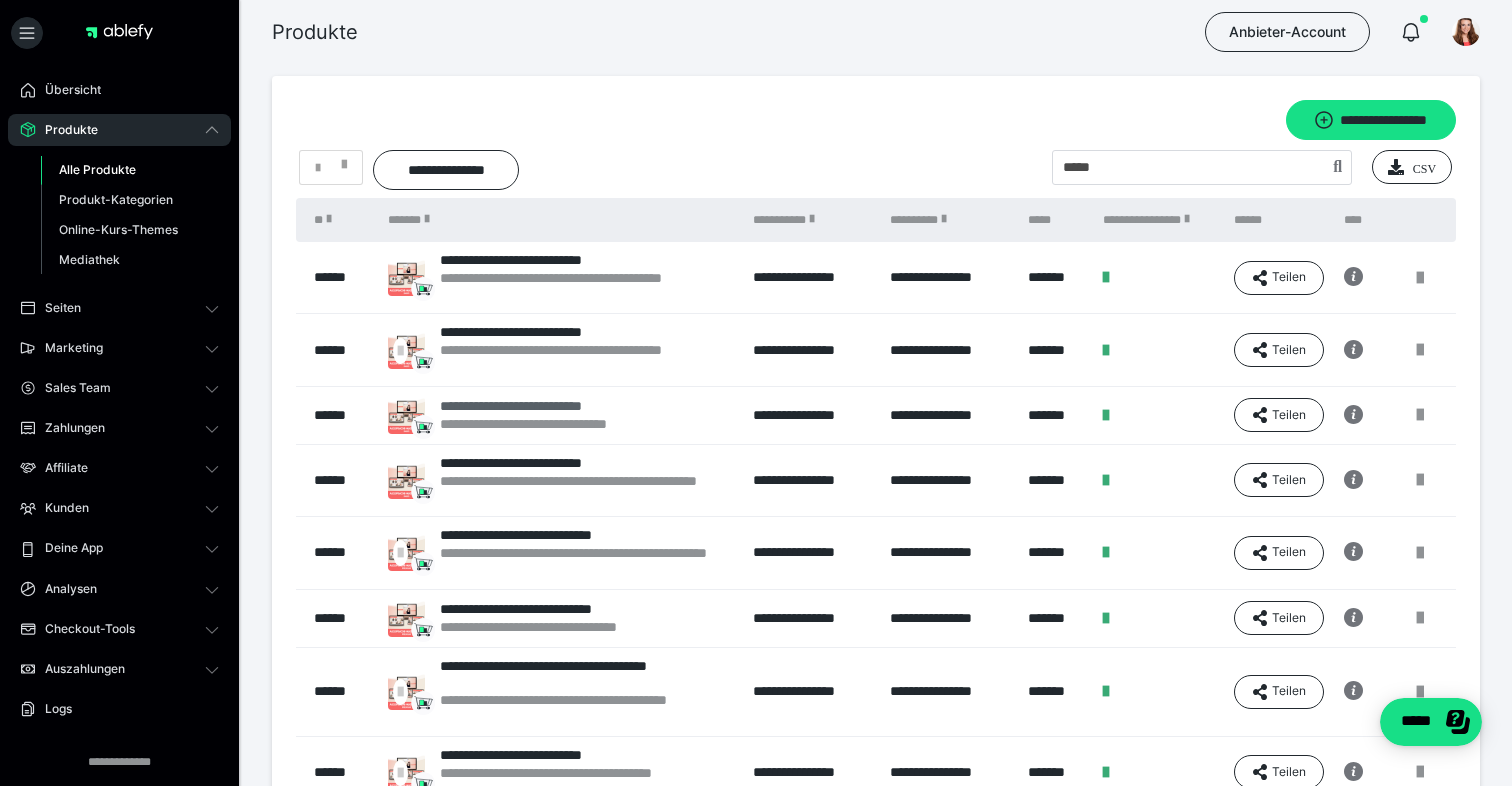 click on "**********" at bounding box center (559, 406) 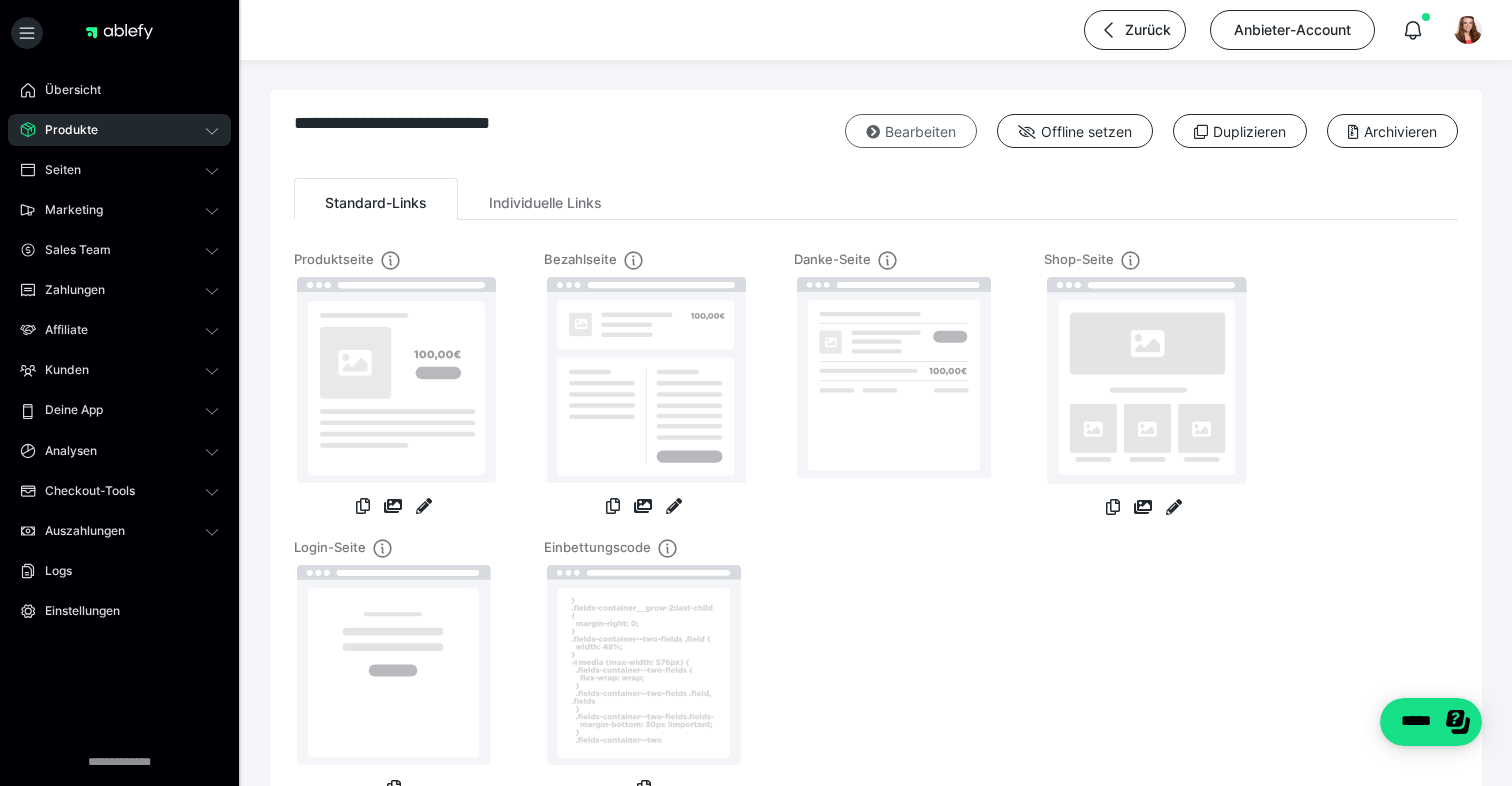 click on "Bearbeiten" at bounding box center [911, 131] 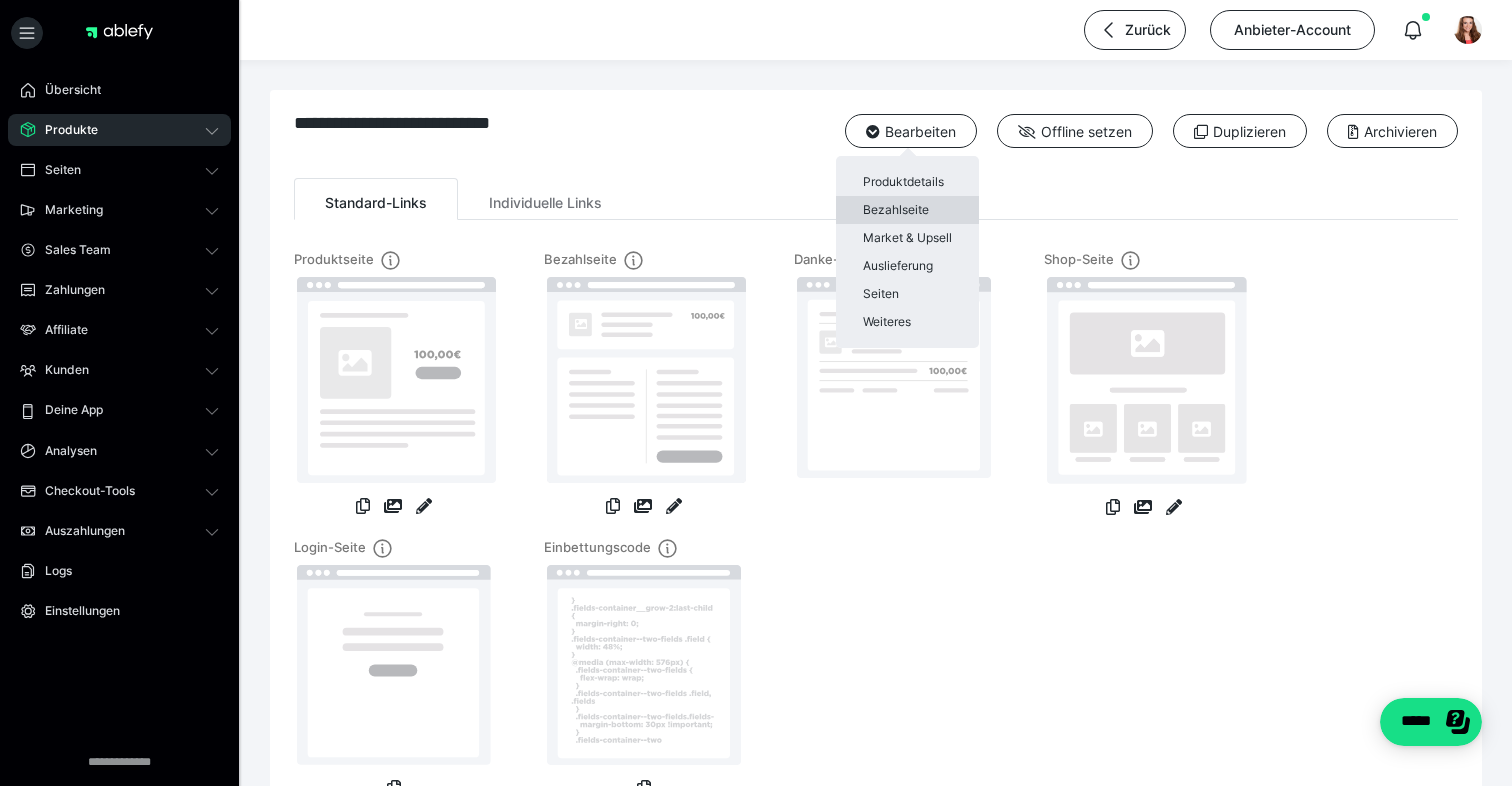 click on "Bezahlseite" at bounding box center (907, 210) 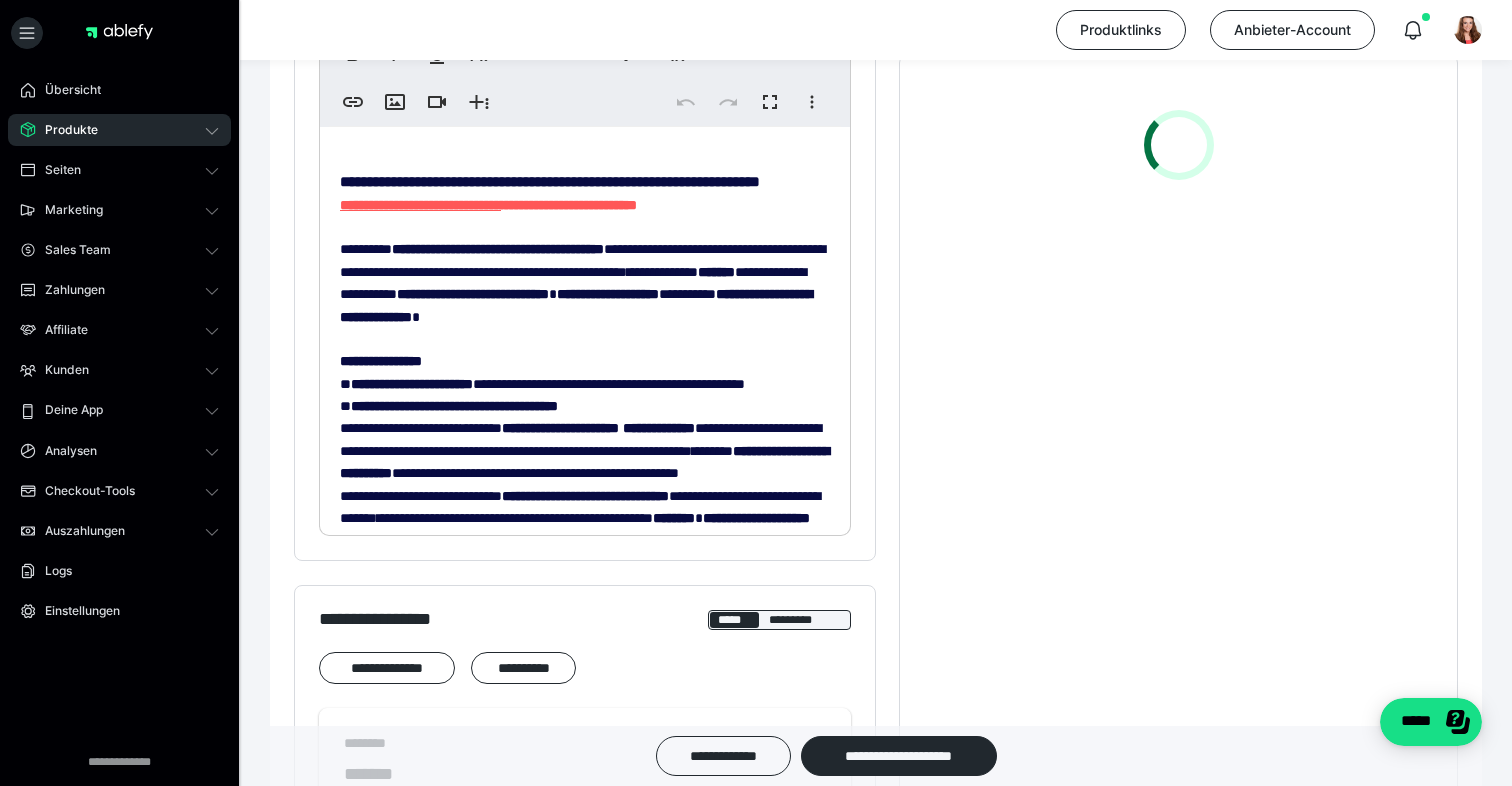 scroll, scrollTop: 718, scrollLeft: 0, axis: vertical 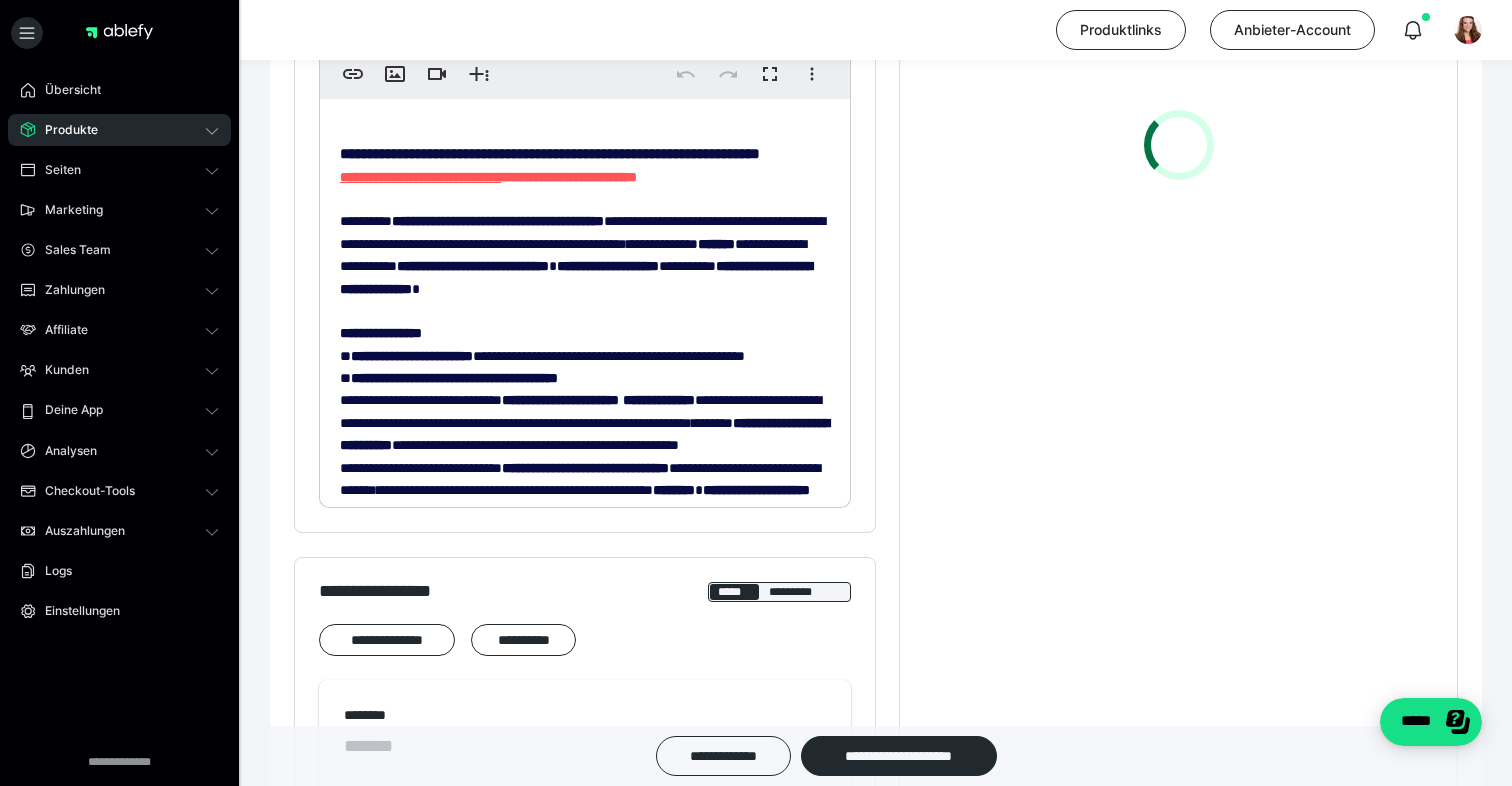 click on "**********" at bounding box center (585, 769) 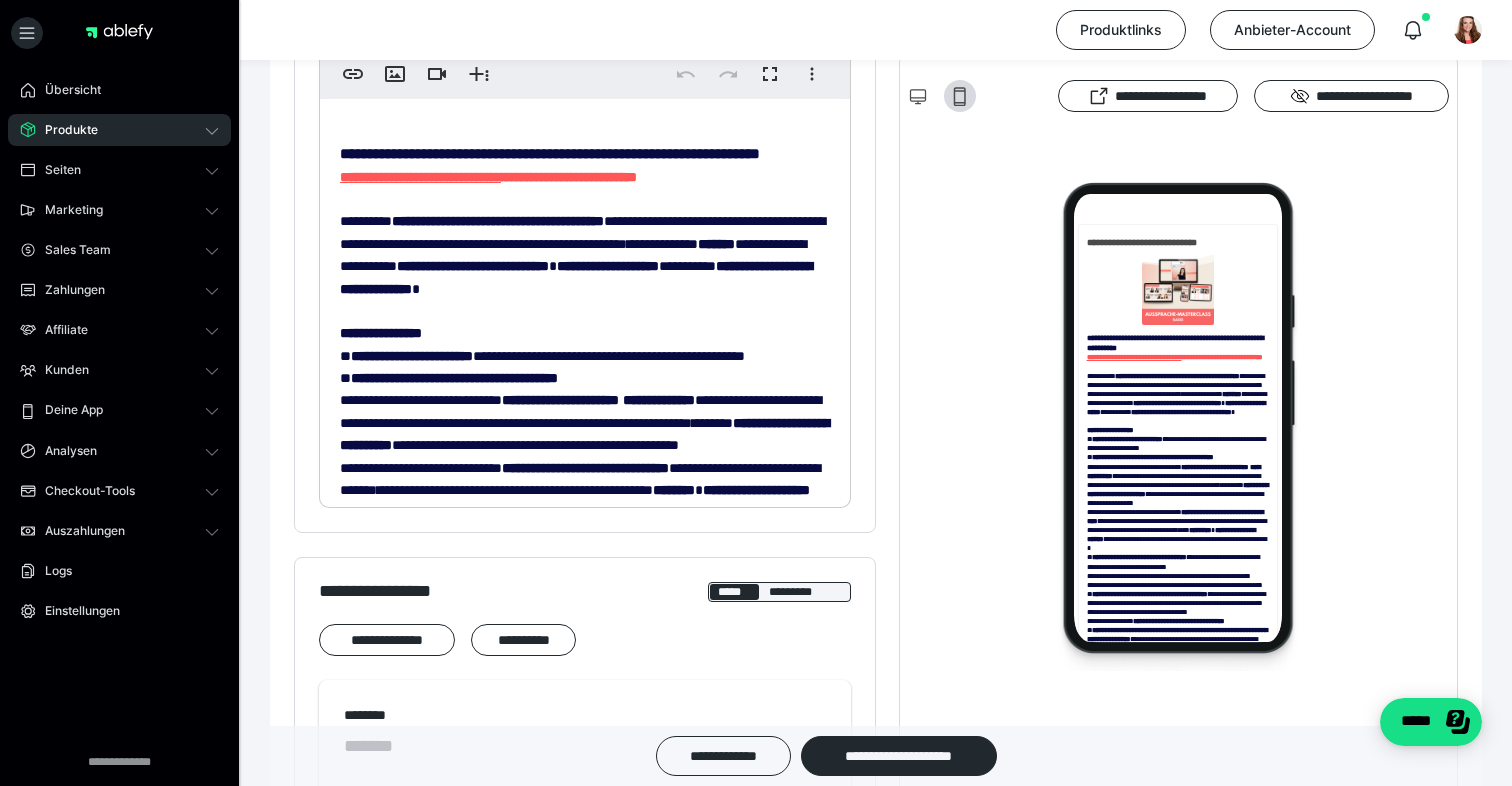 scroll, scrollTop: 0, scrollLeft: 0, axis: both 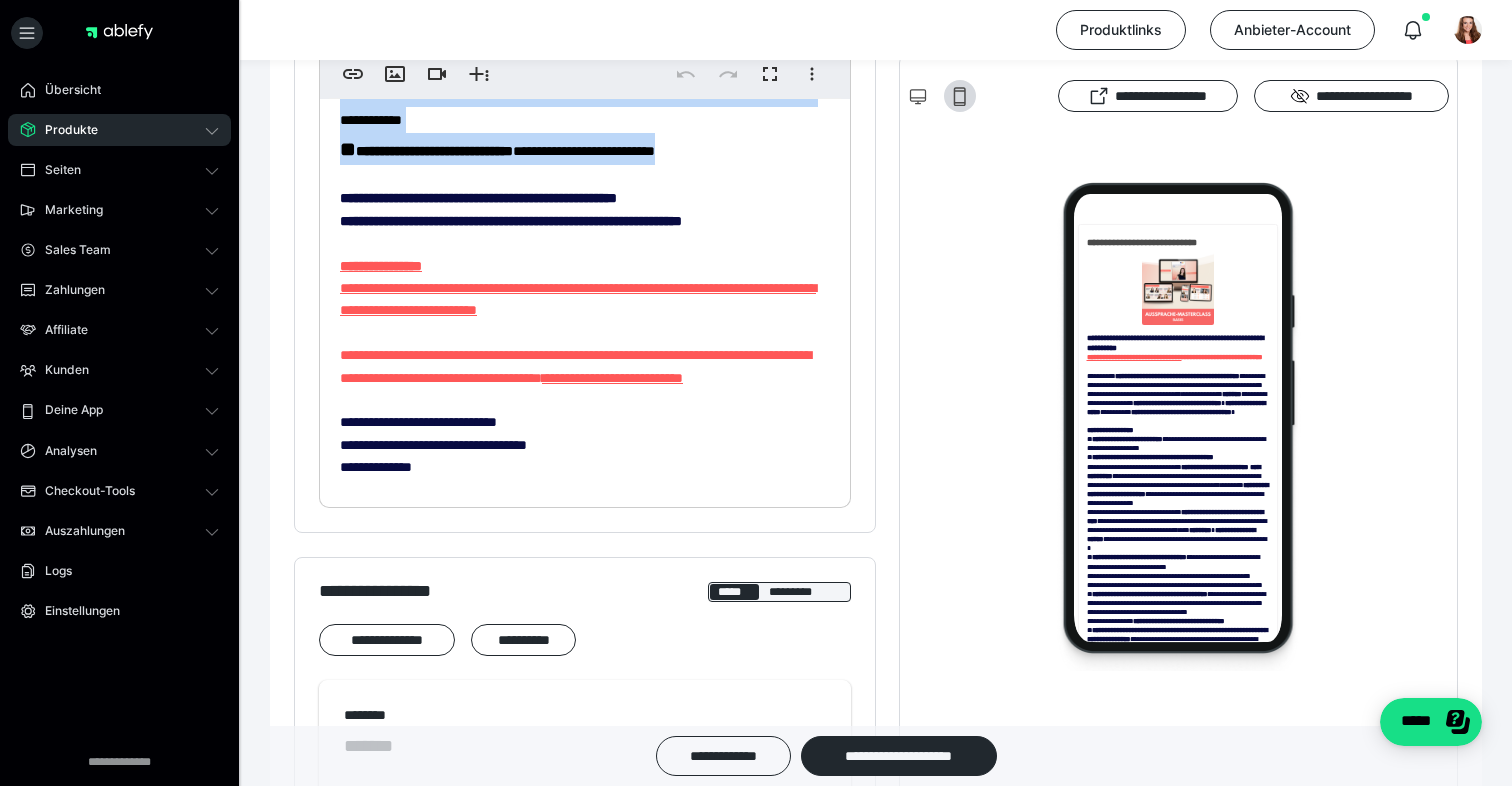 drag, startPoint x: 340, startPoint y: 234, endPoint x: 802, endPoint y: 330, distance: 471.86862 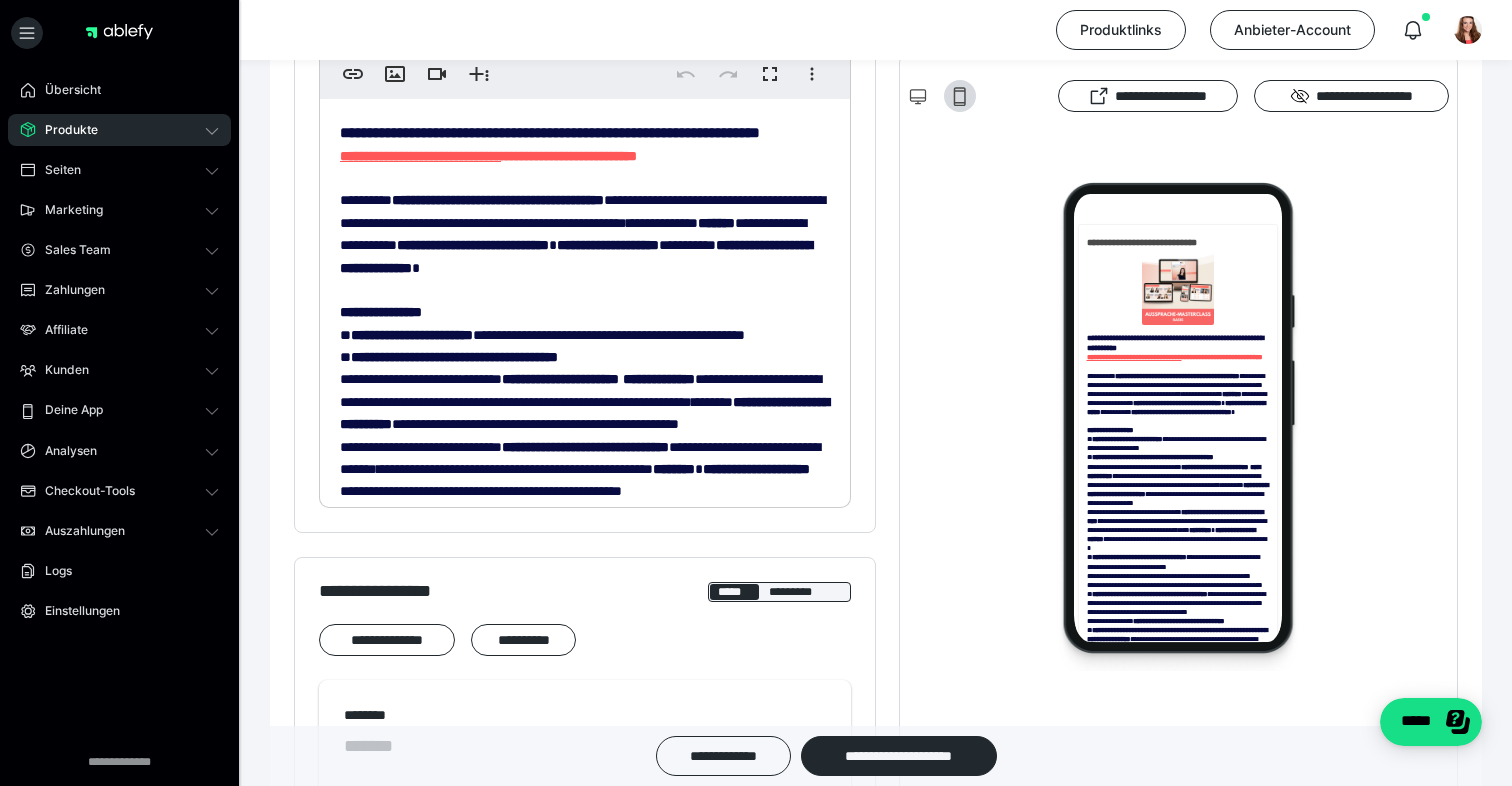 scroll, scrollTop: 0, scrollLeft: 0, axis: both 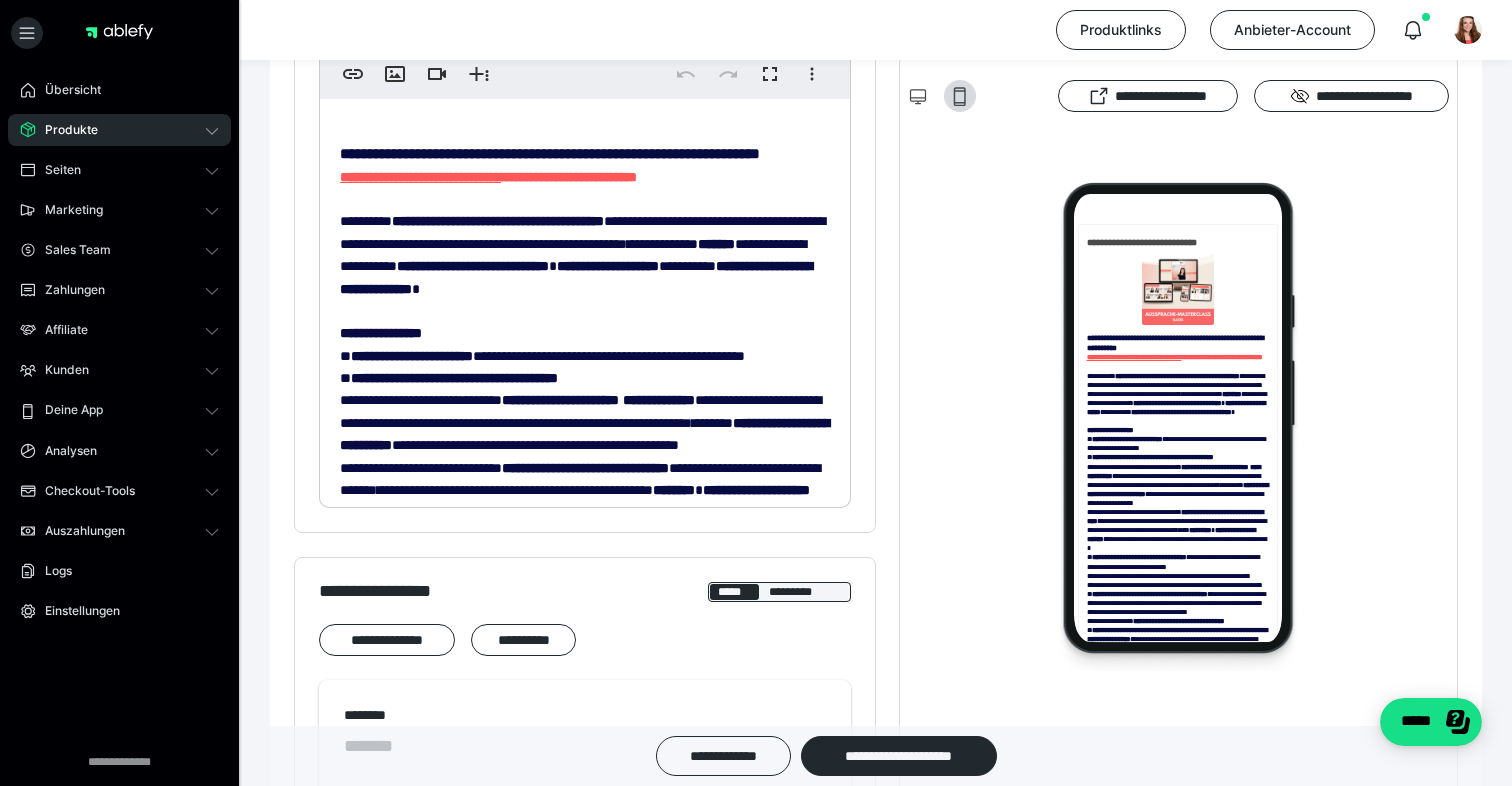 click on "**********" at bounding box center (585, 769) 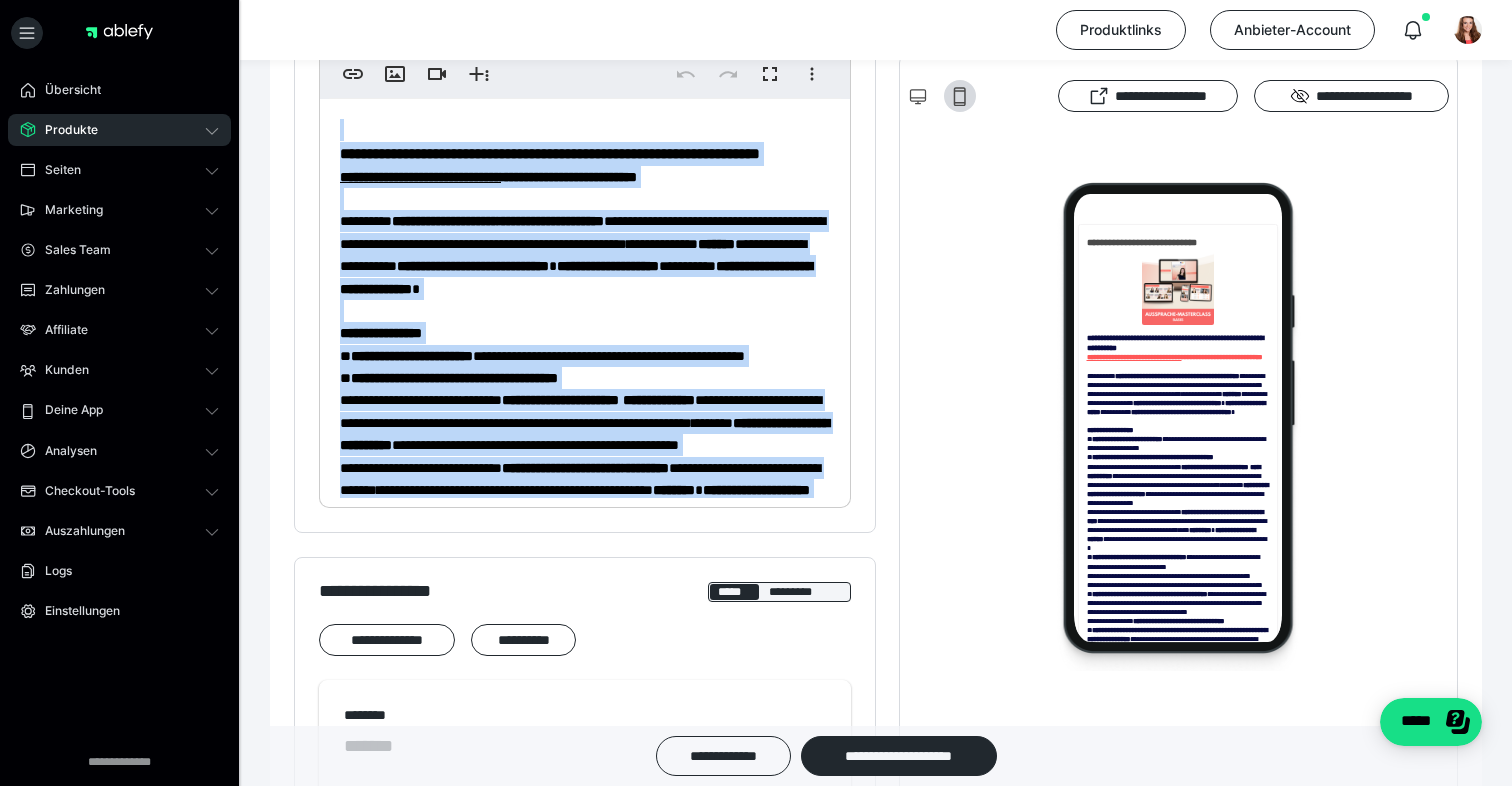 copy on "**********" 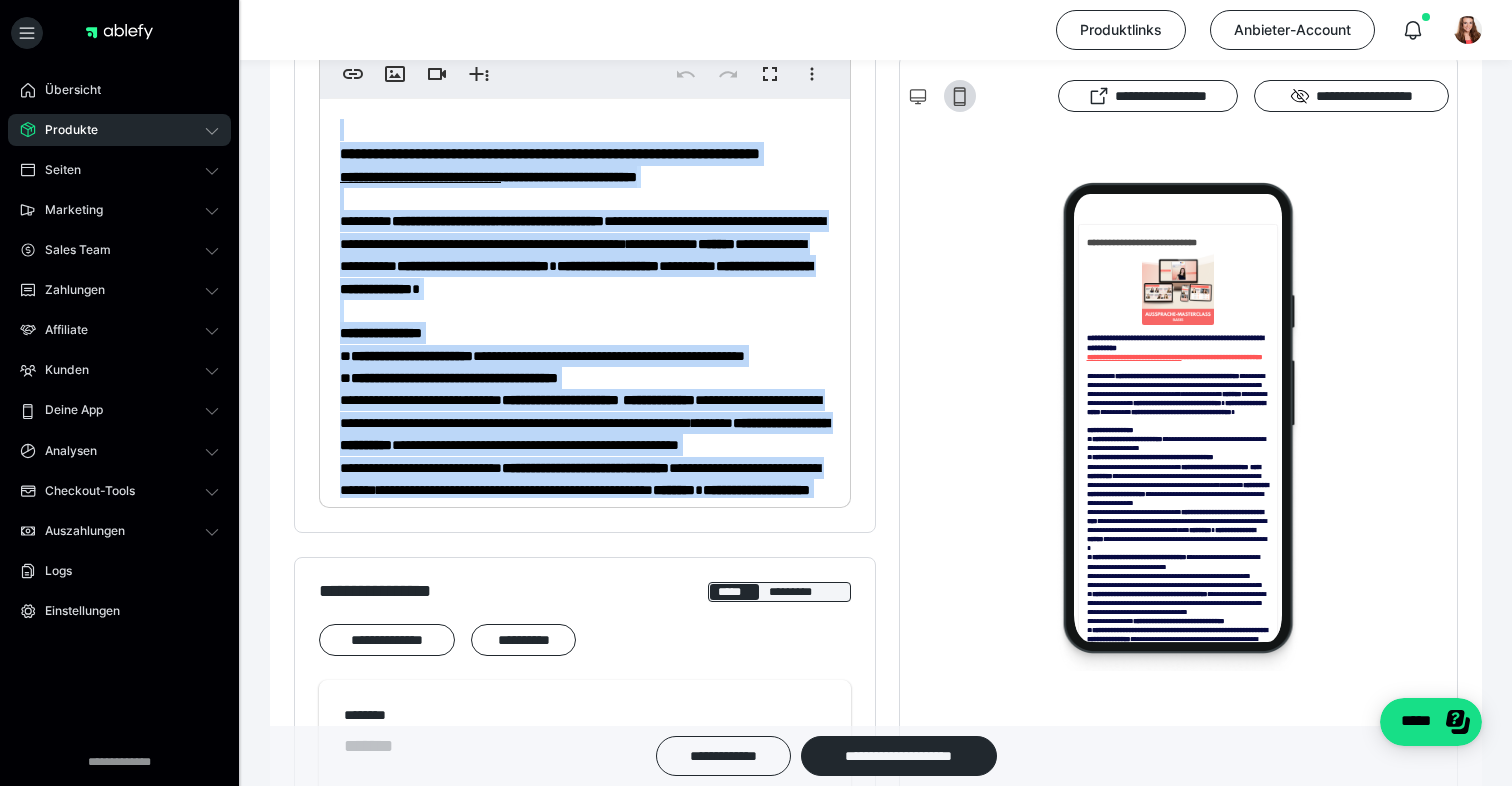 click on "Produkte" at bounding box center [64, 130] 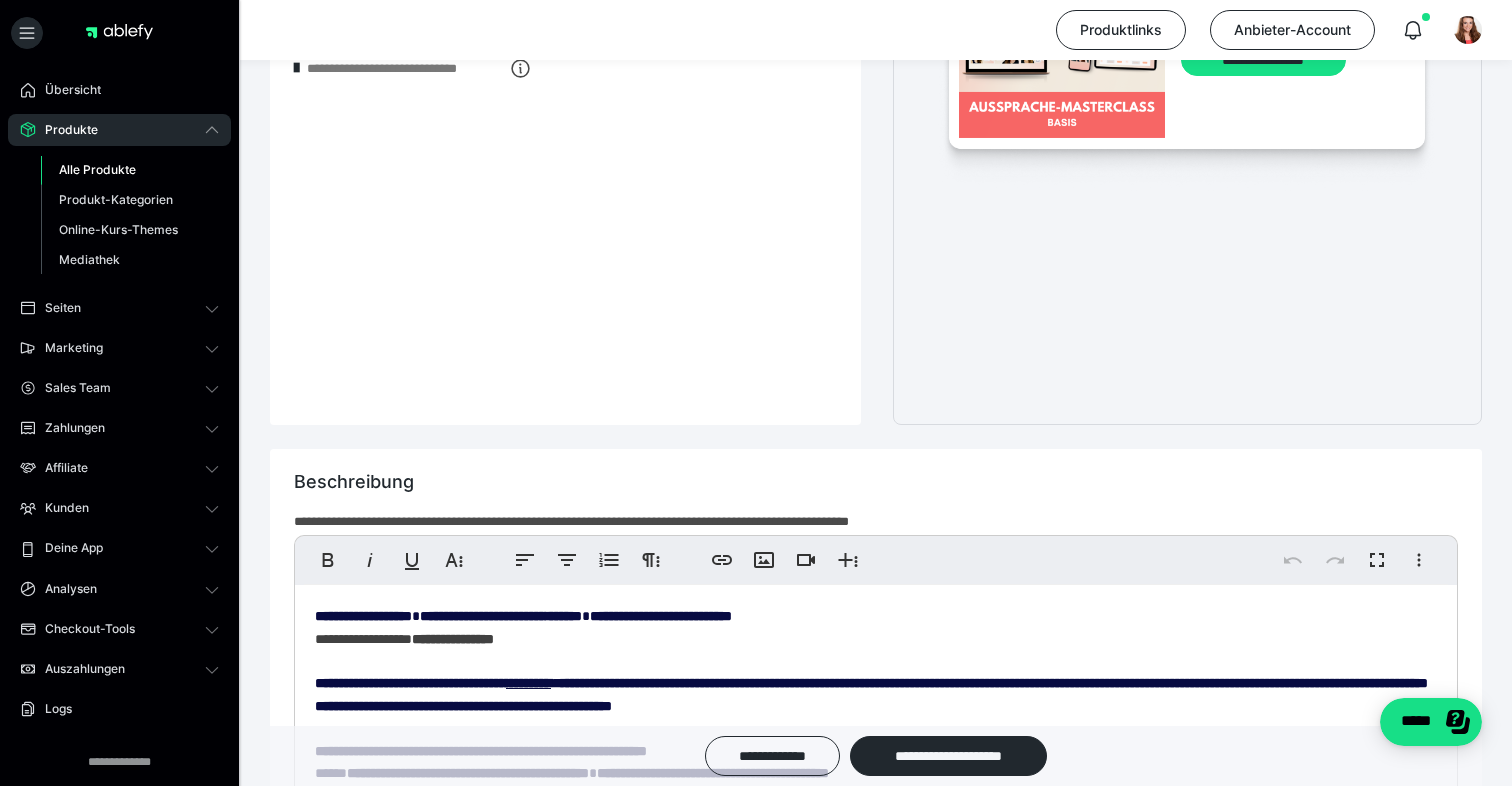 click on "Alle Produkte" at bounding box center (97, 169) 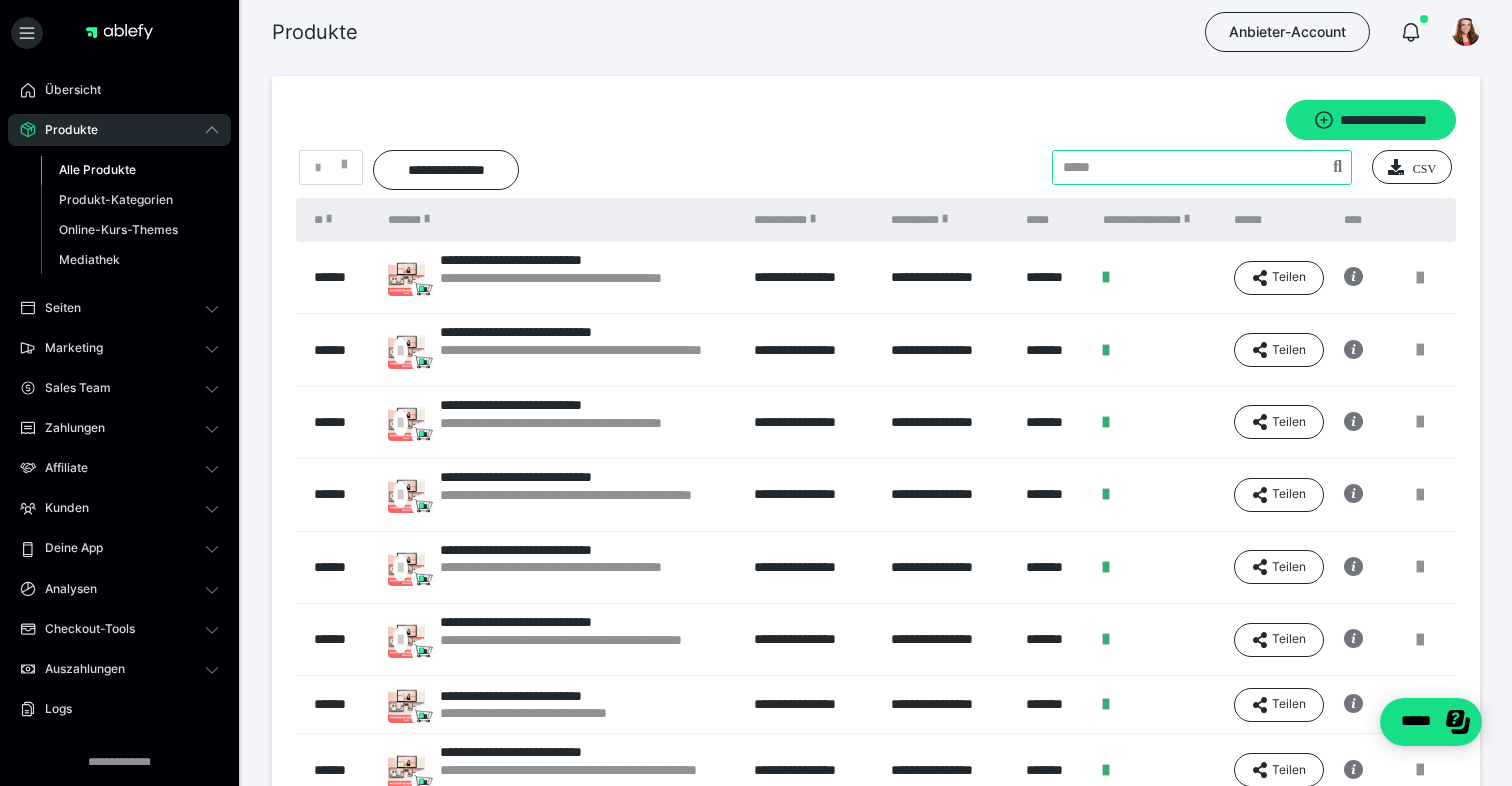click at bounding box center (1202, 167) 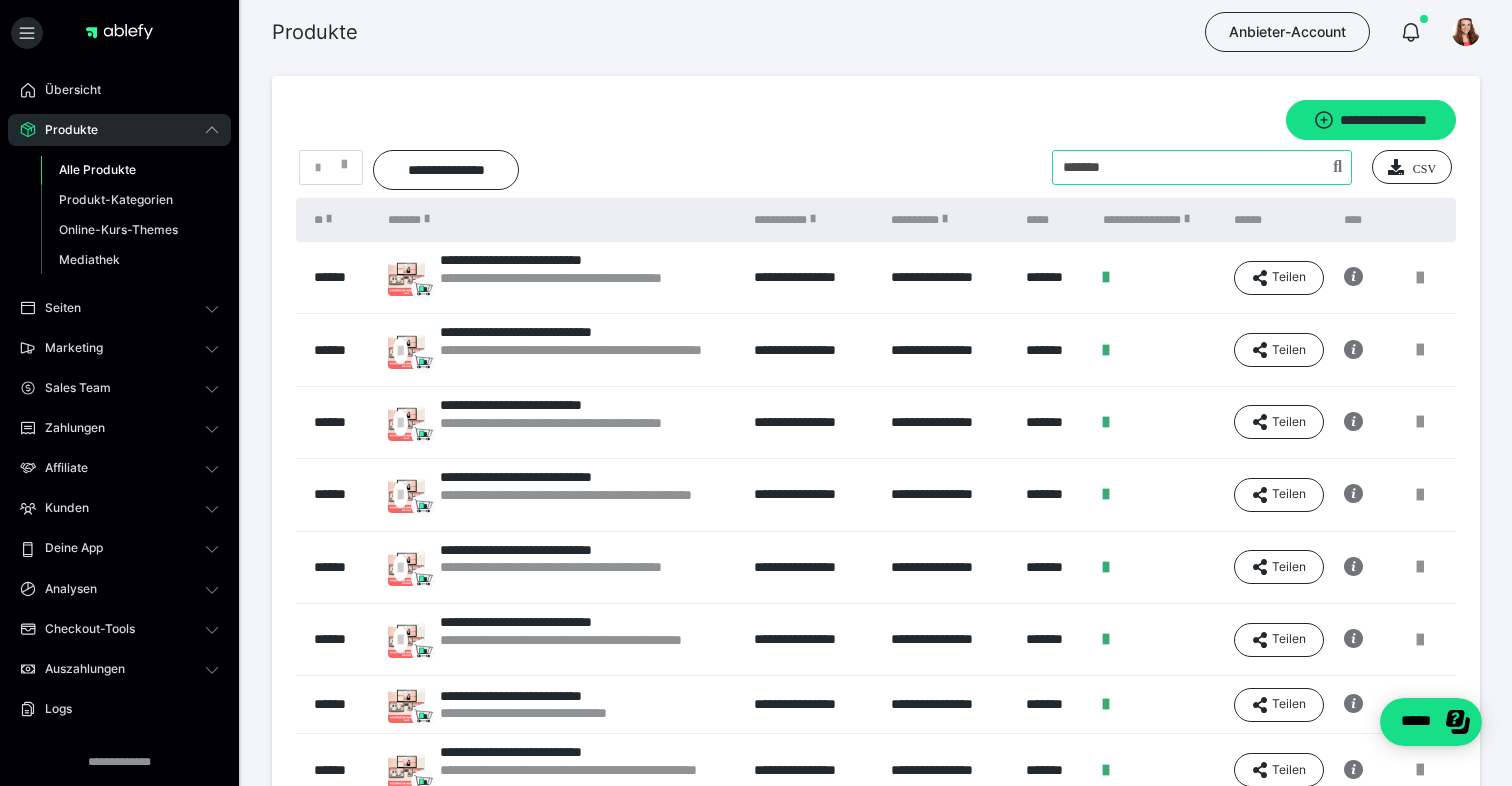 type on "*******" 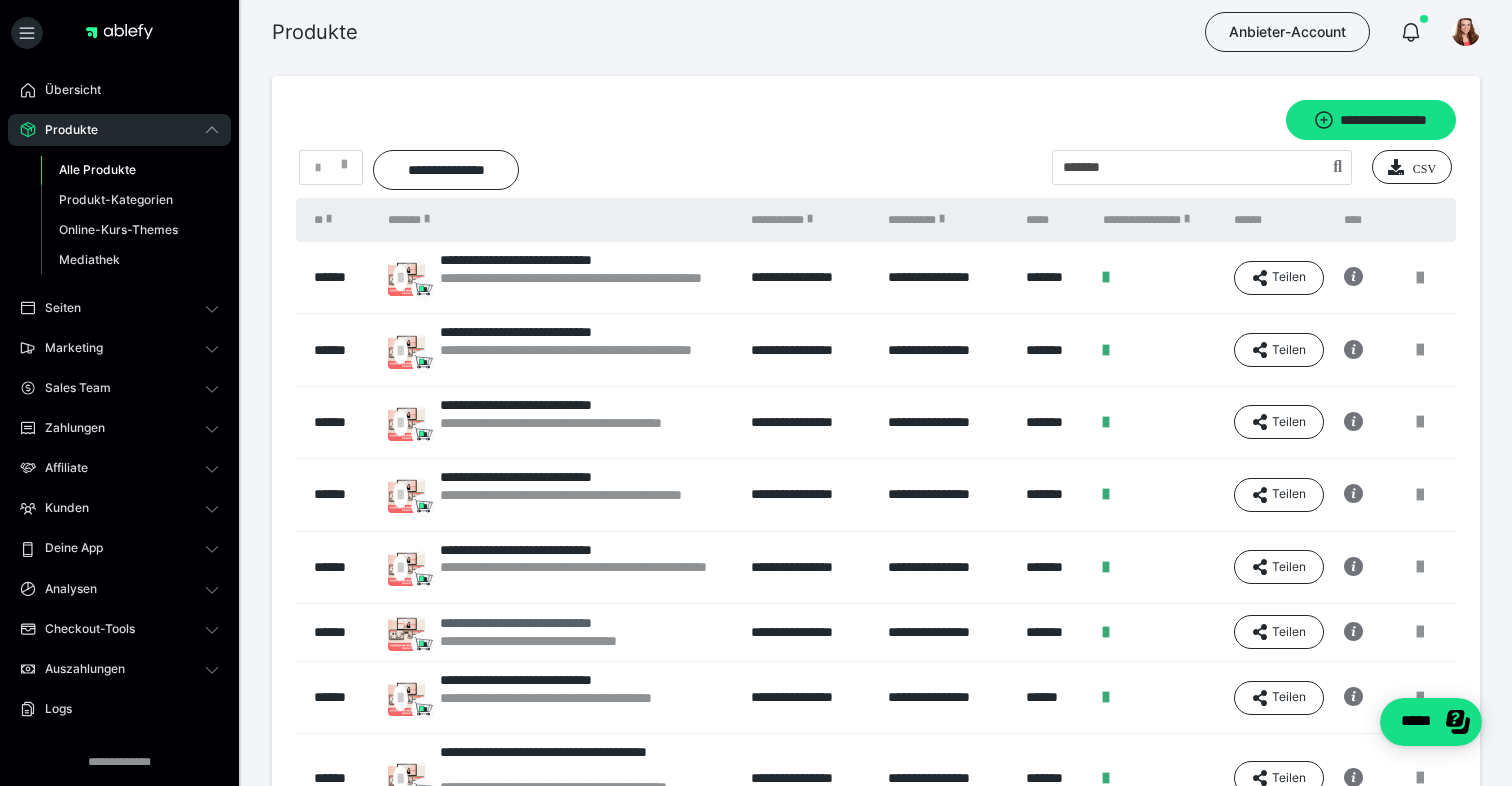 click on "**********" at bounding box center (570, 623) 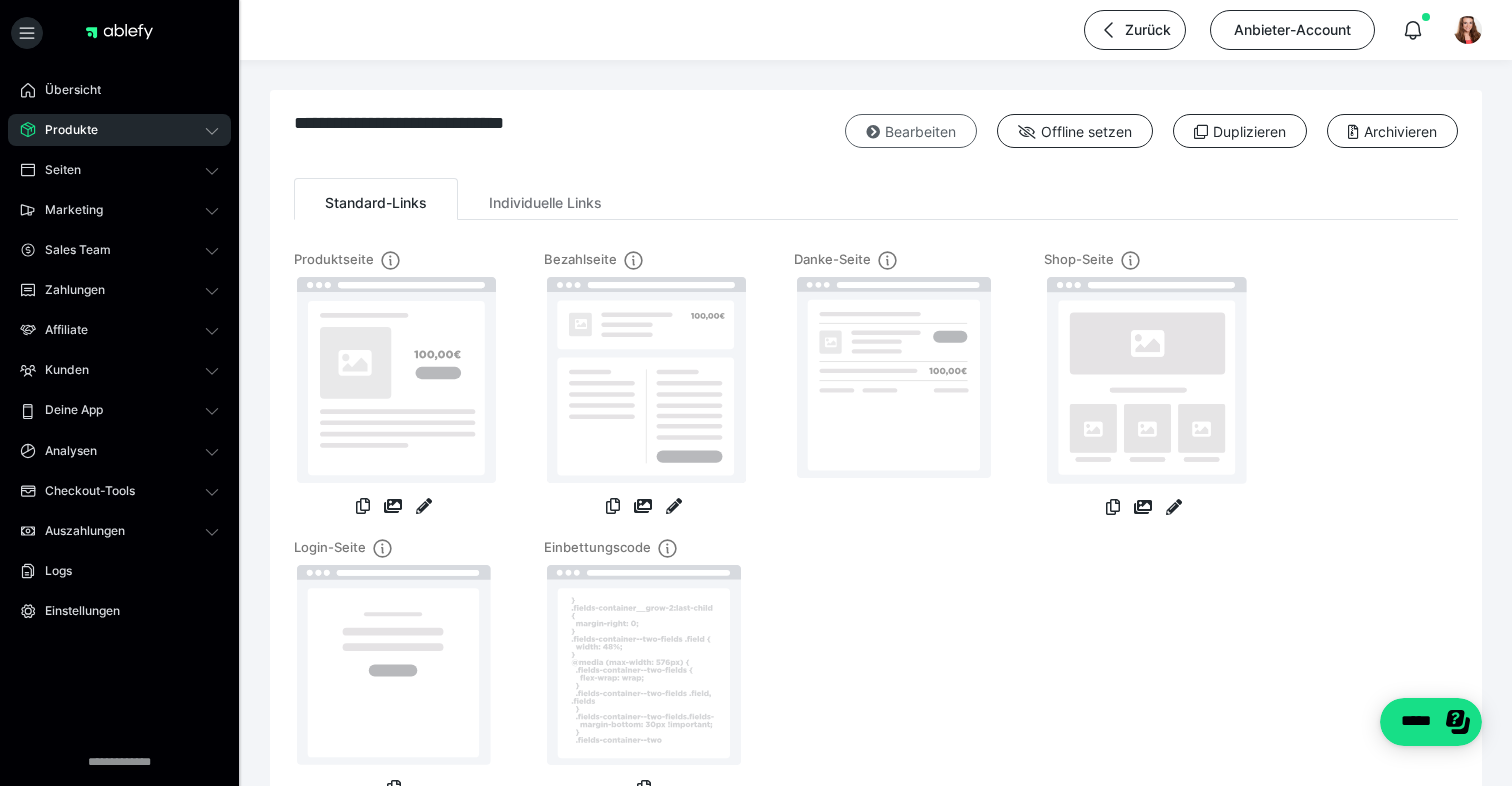 click on "Bearbeiten" at bounding box center [911, 131] 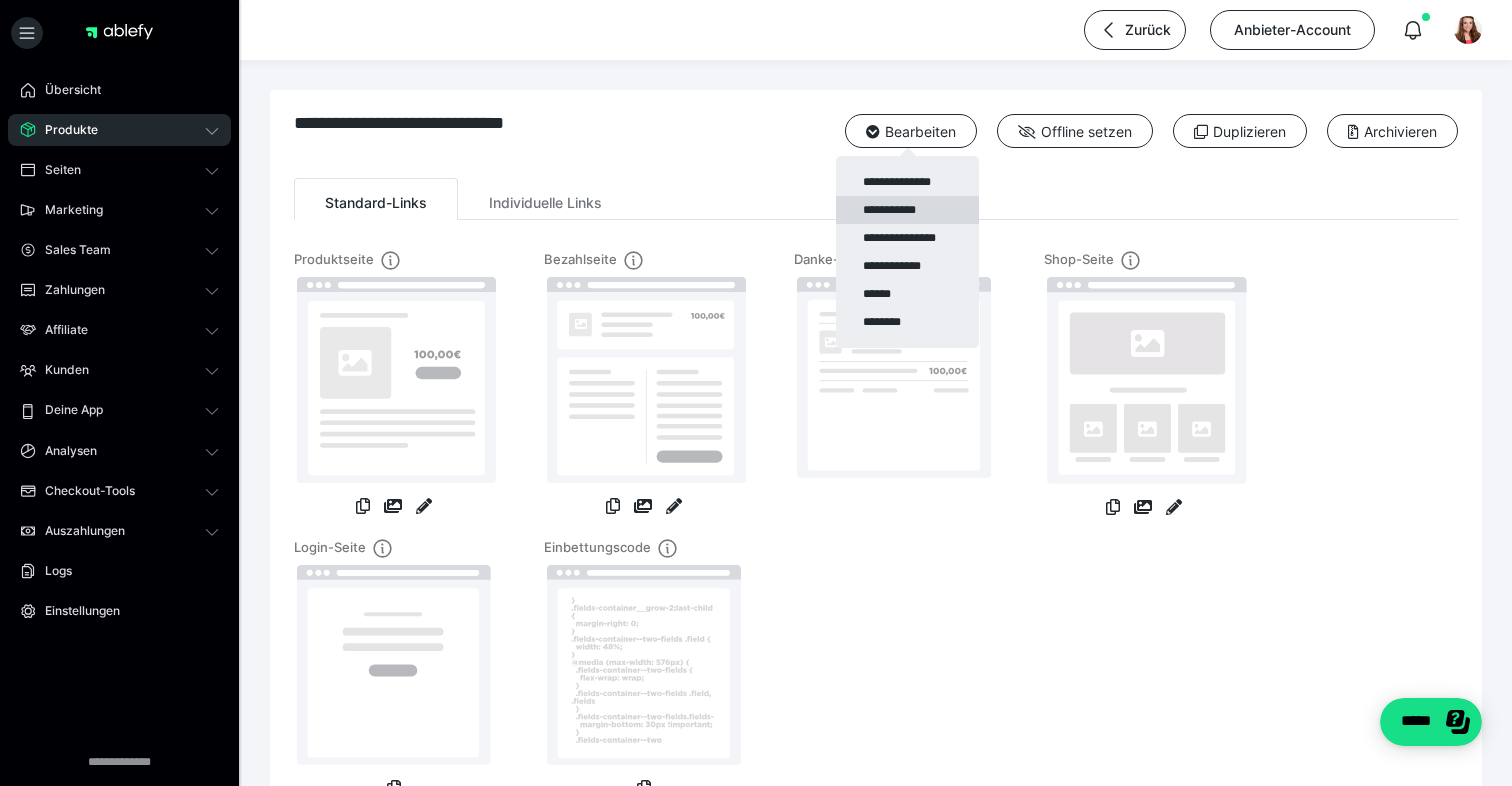 click on "**********" at bounding box center (907, 210) 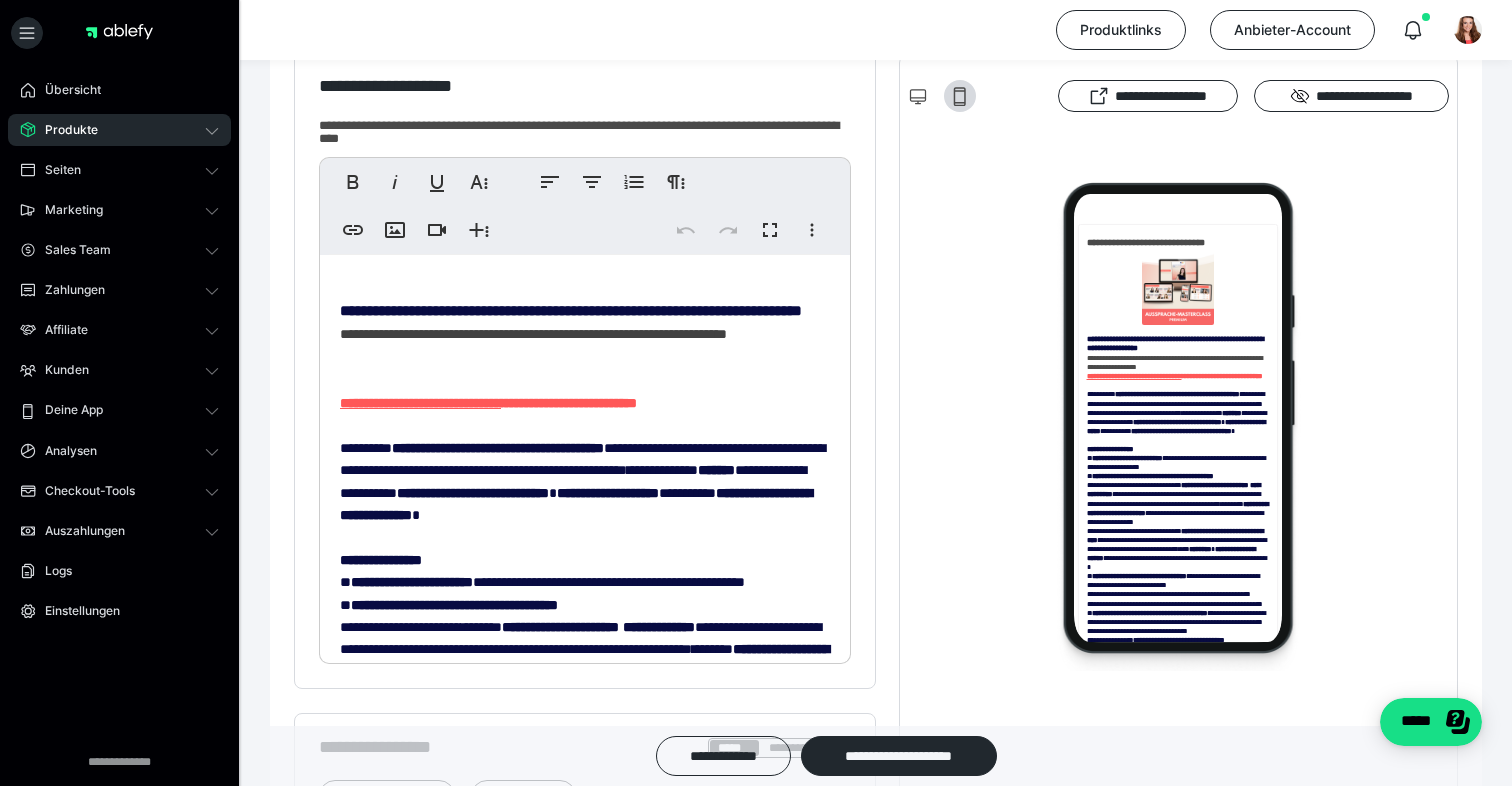 scroll, scrollTop: 568, scrollLeft: 0, axis: vertical 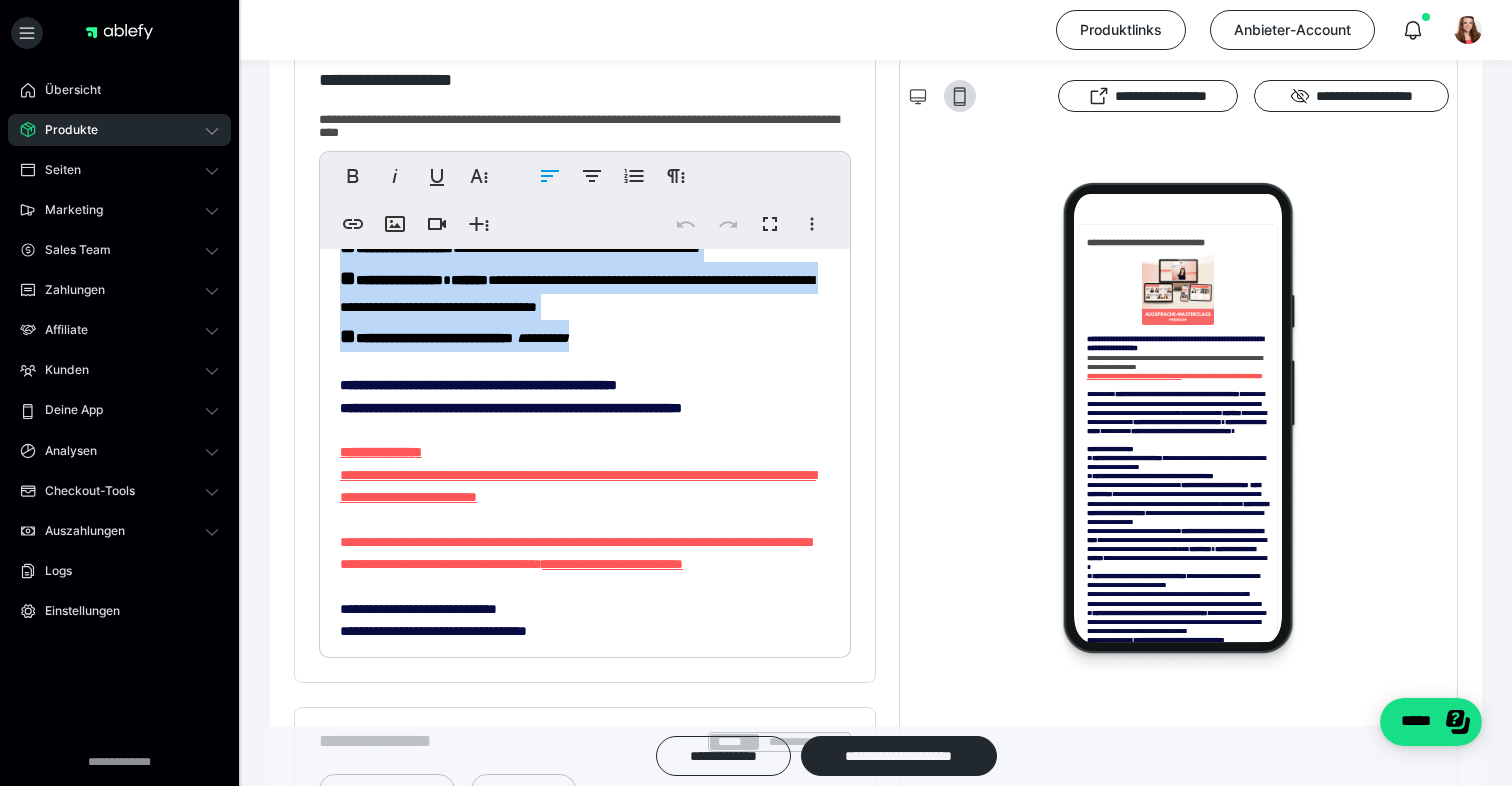 drag, startPoint x: 344, startPoint y: 277, endPoint x: 667, endPoint y: 582, distance: 444.24542 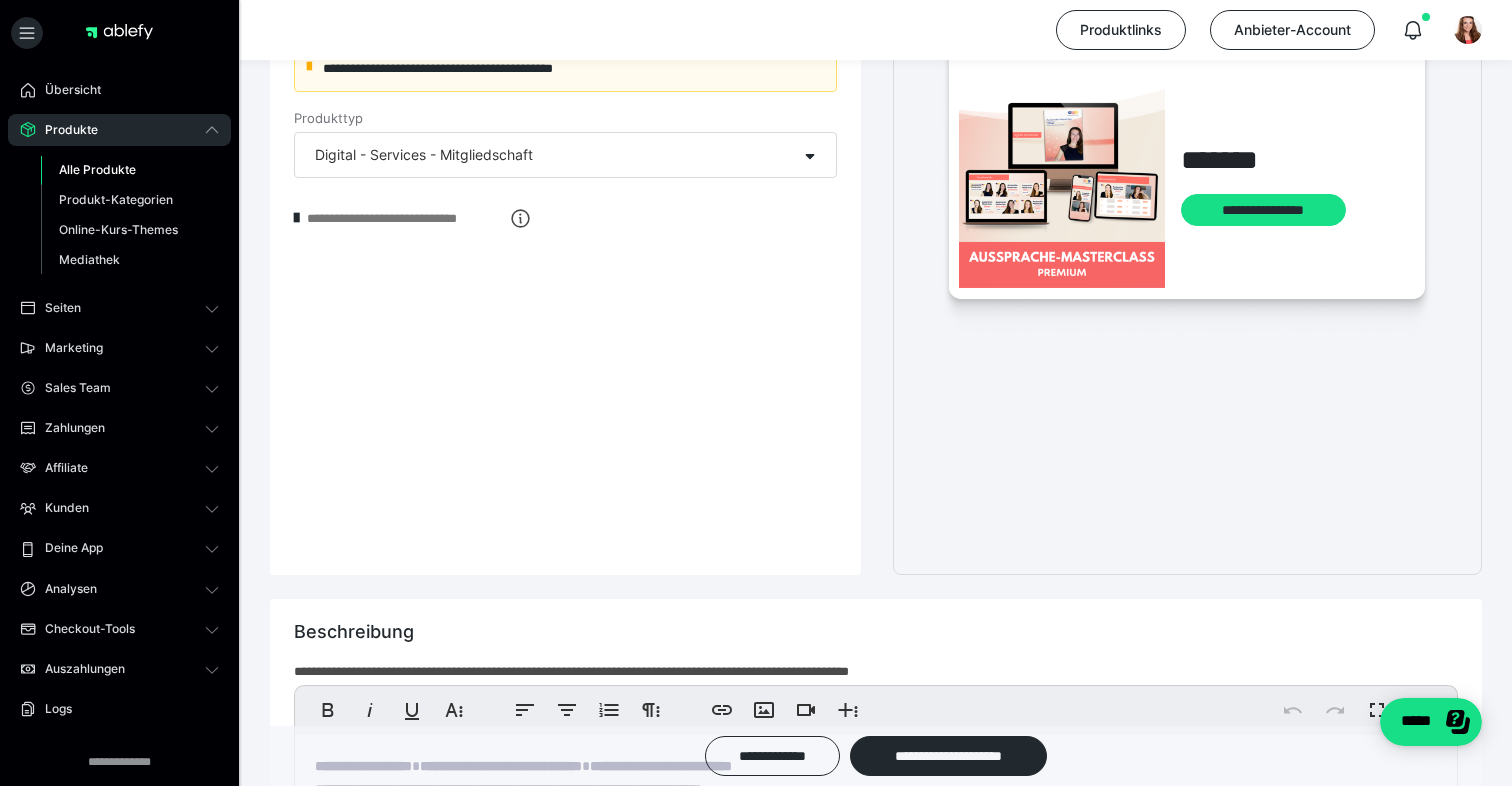 click on "Alle Produkte" at bounding box center (130, 170) 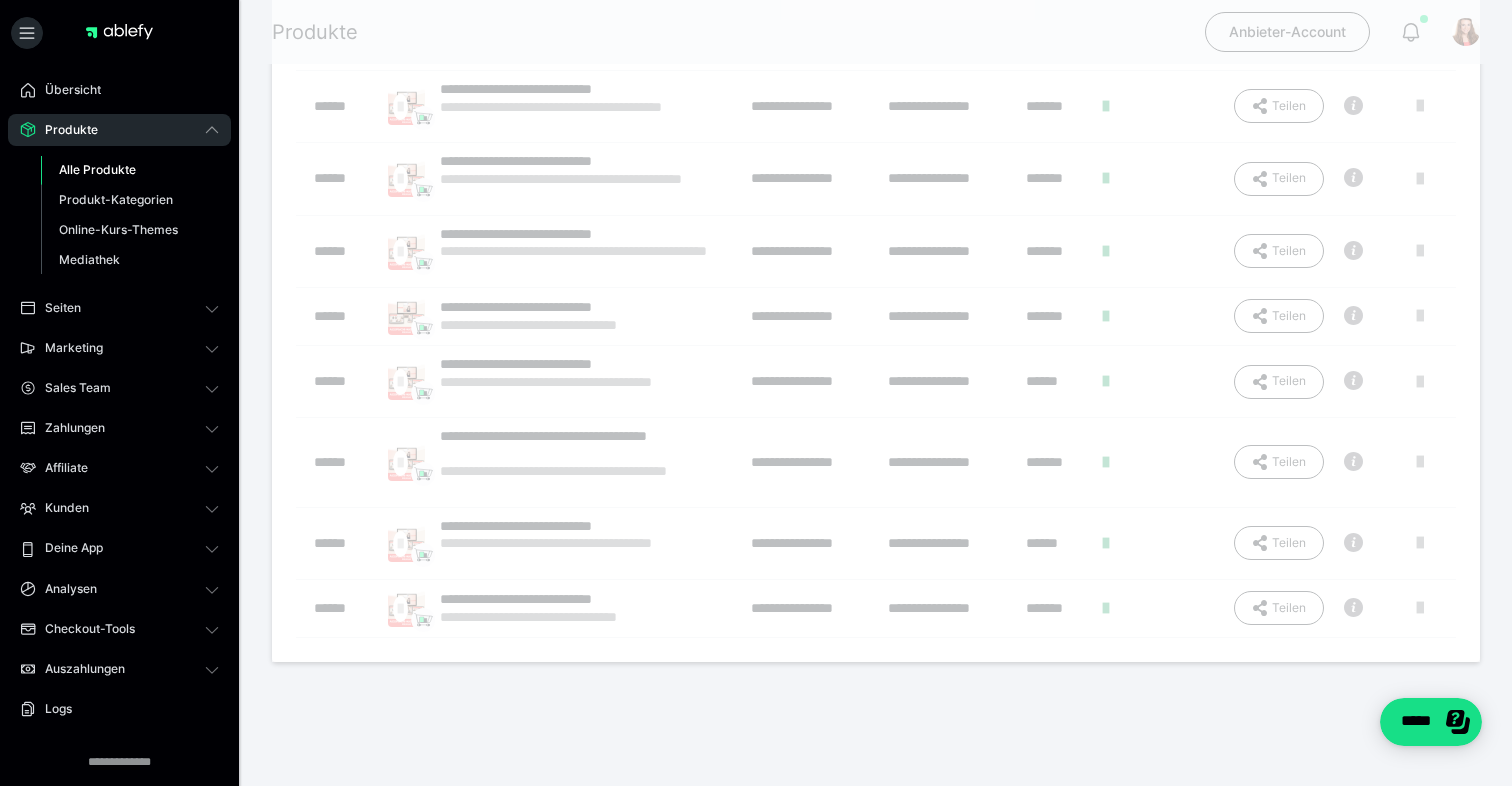 scroll, scrollTop: 0, scrollLeft: 0, axis: both 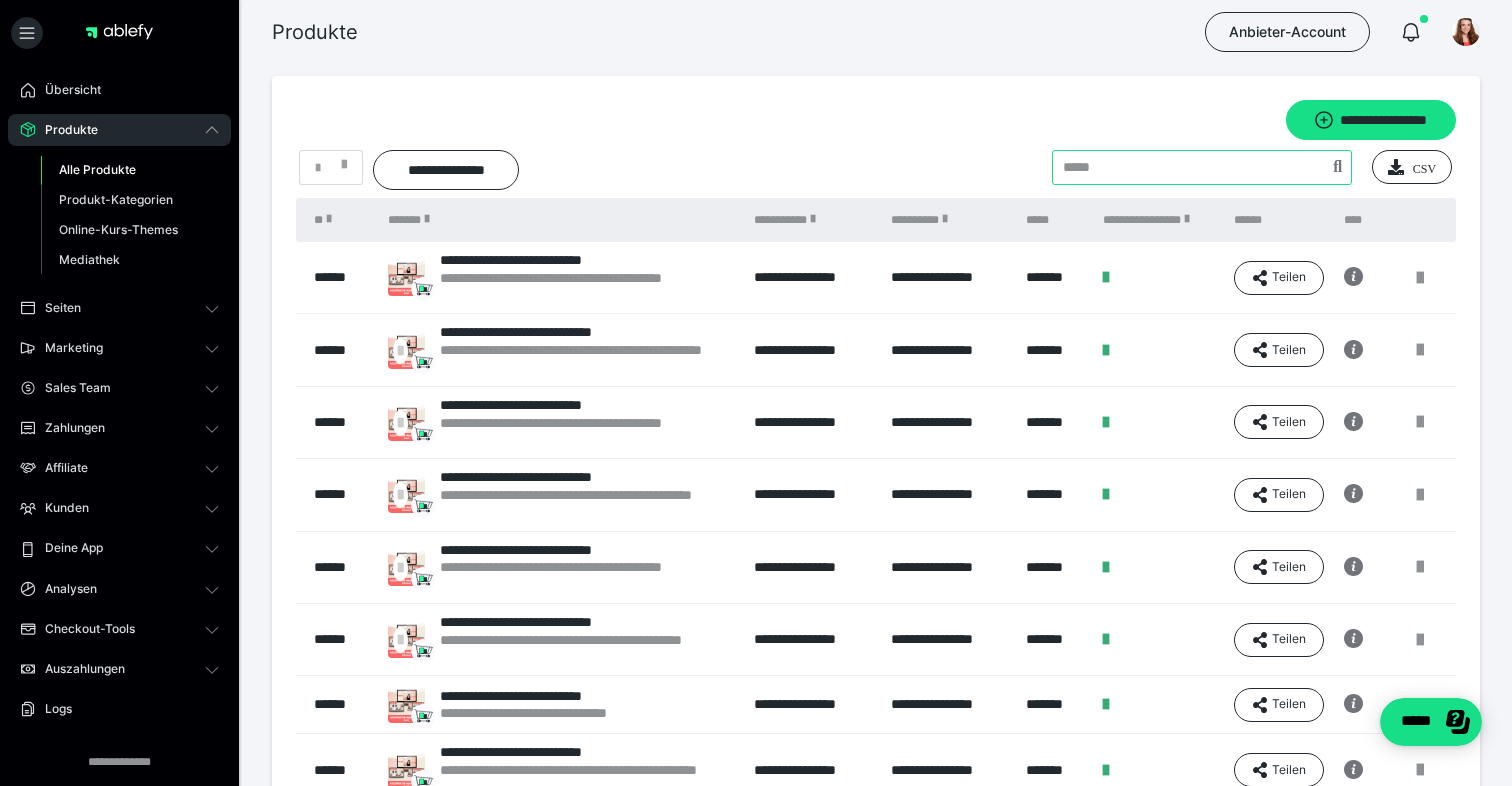 click at bounding box center (1202, 167) 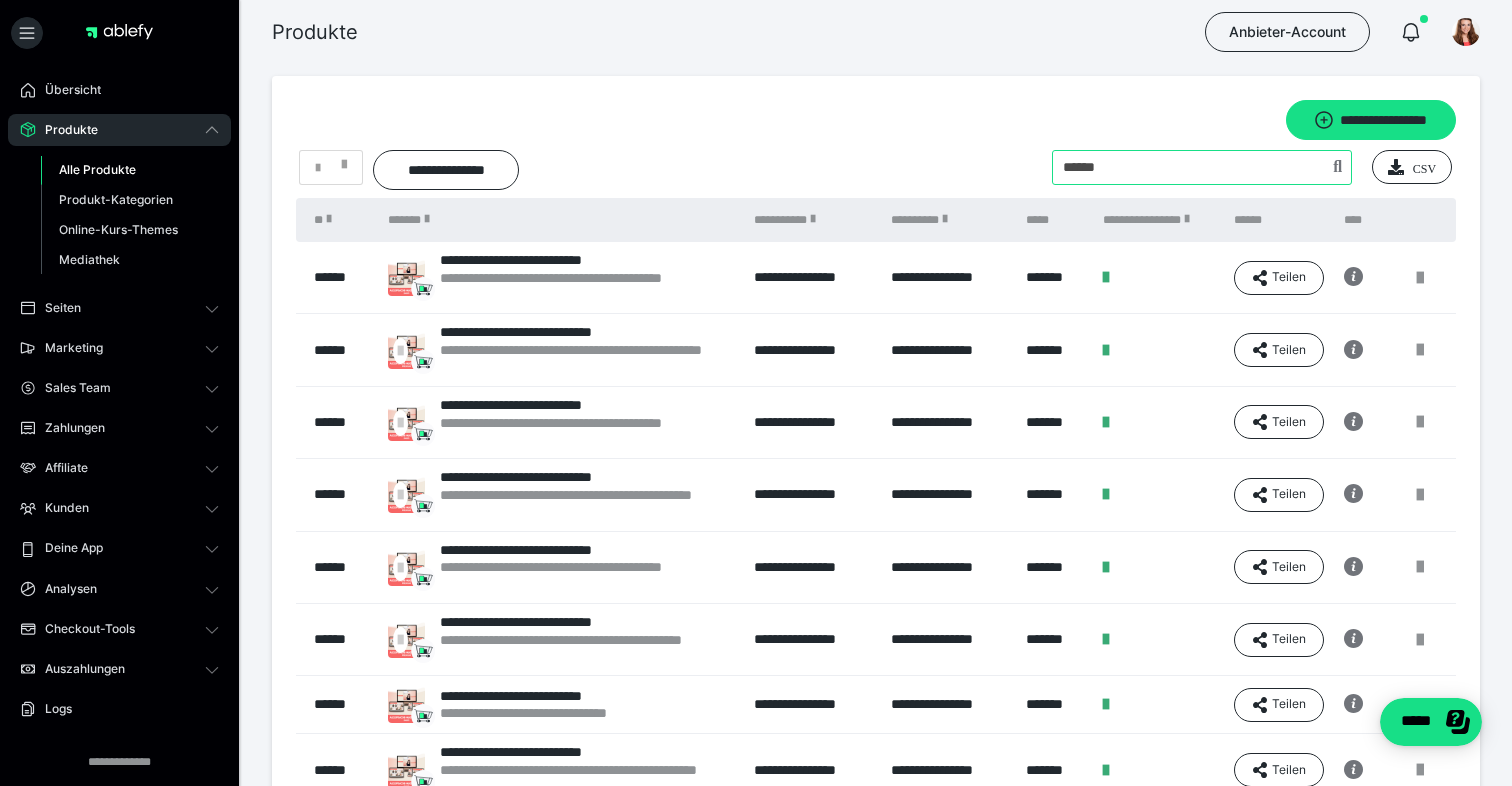 type on "******" 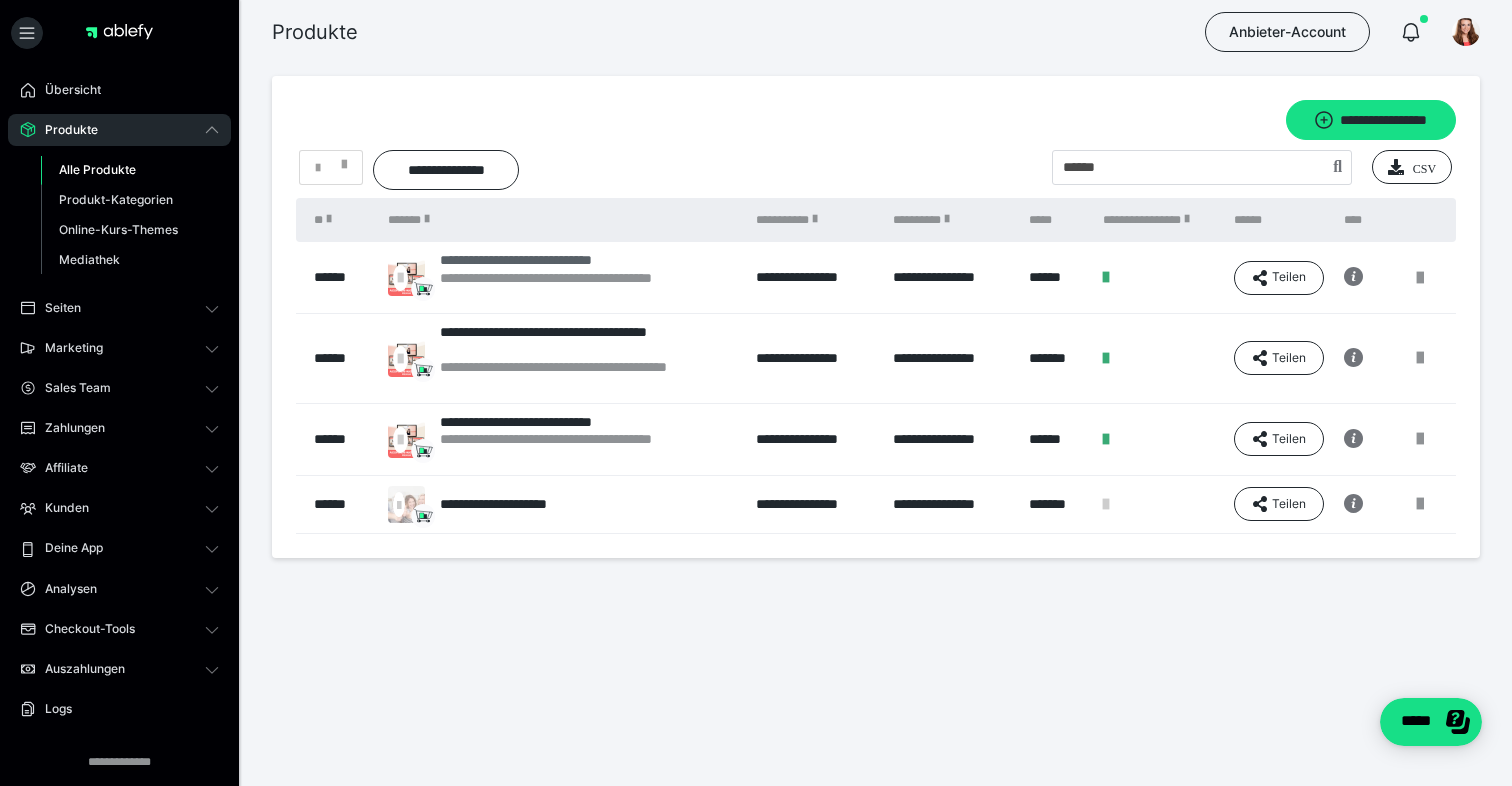 click on "**********" at bounding box center [588, 260] 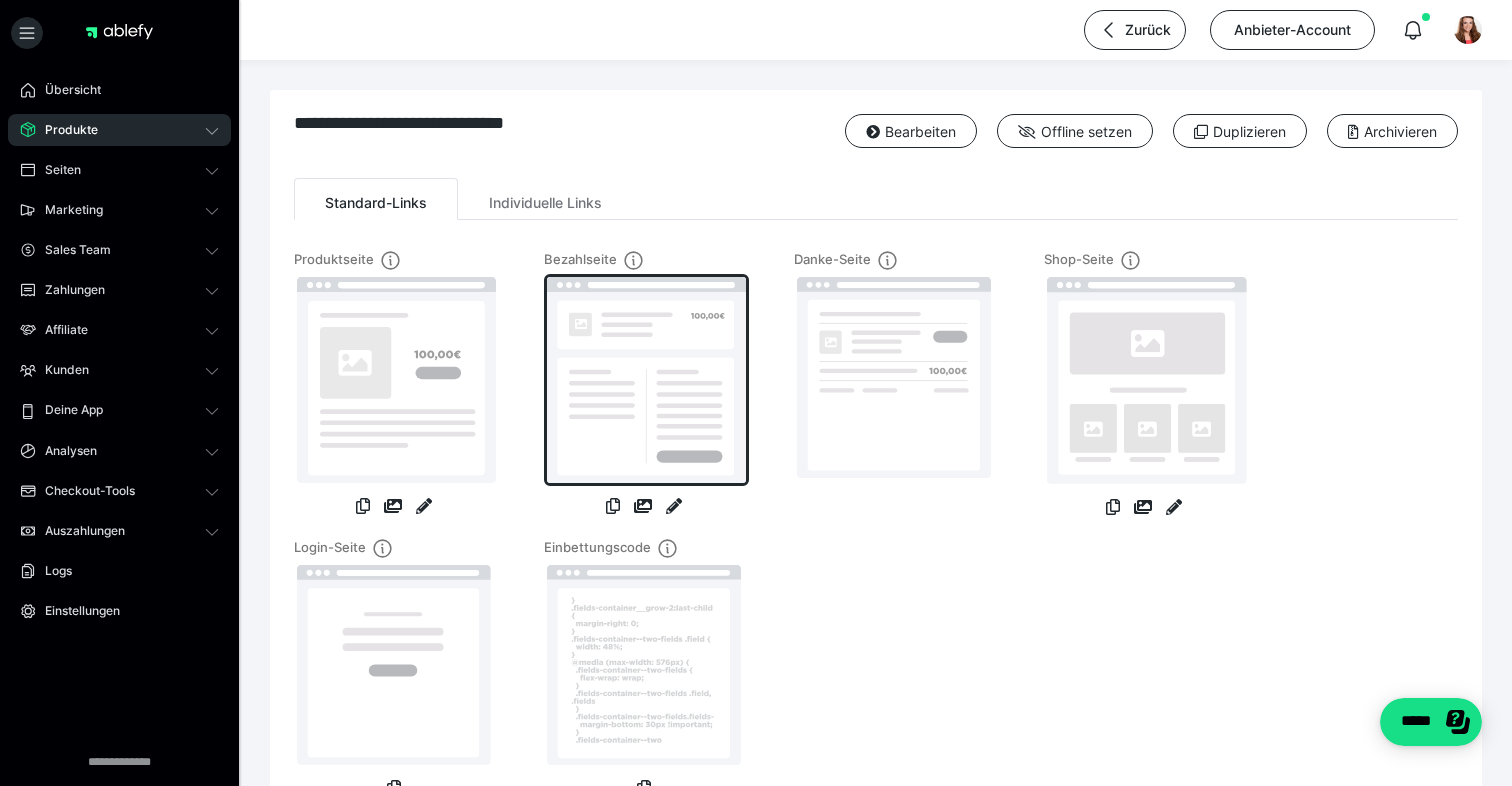 click at bounding box center (646, 380) 